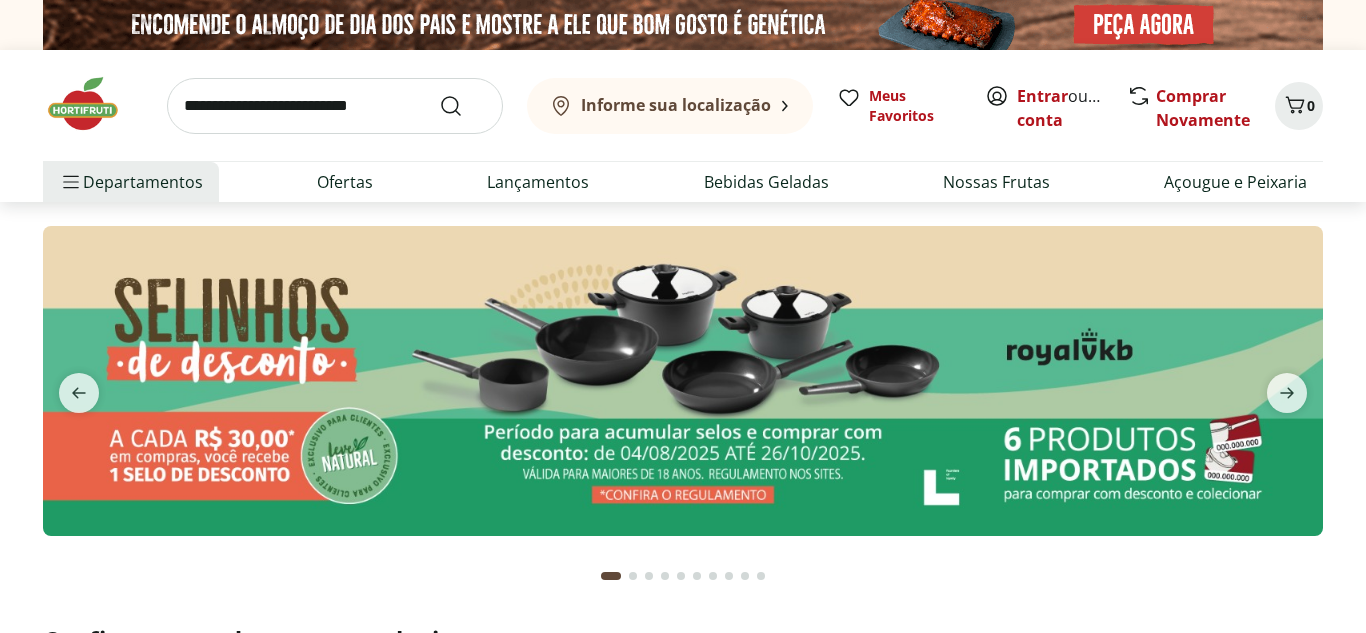 scroll, scrollTop: 821, scrollLeft: 0, axis: vertical 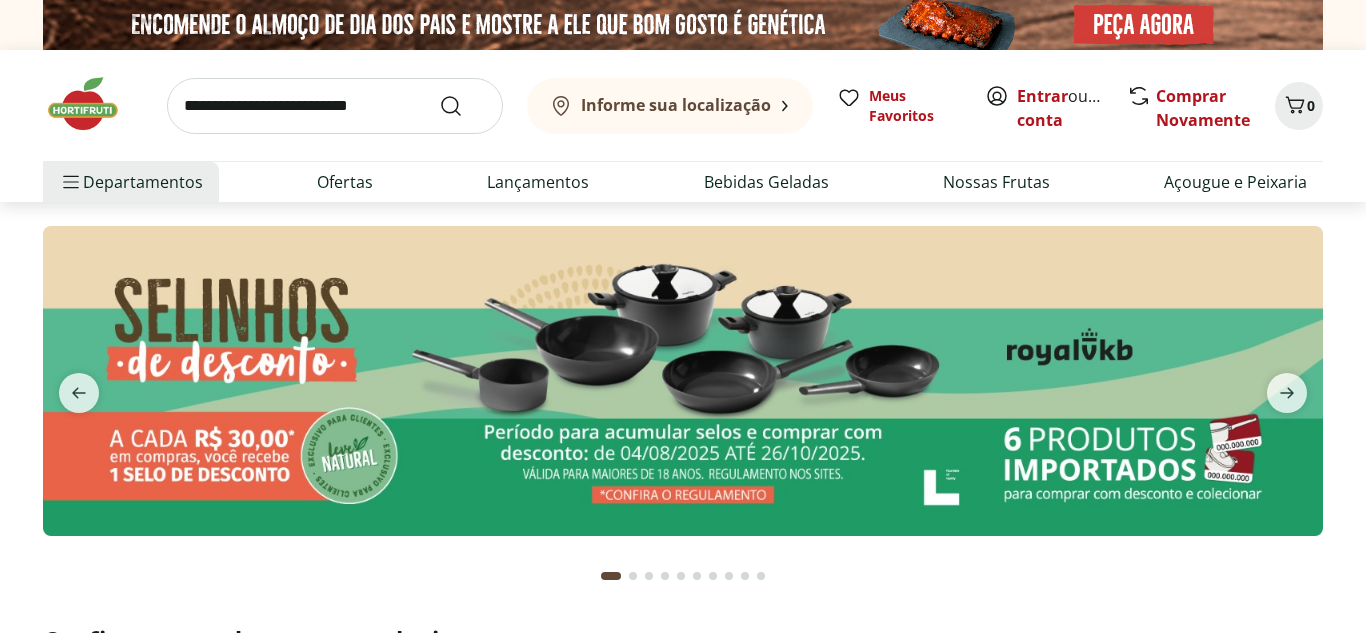 click at bounding box center (335, 106) 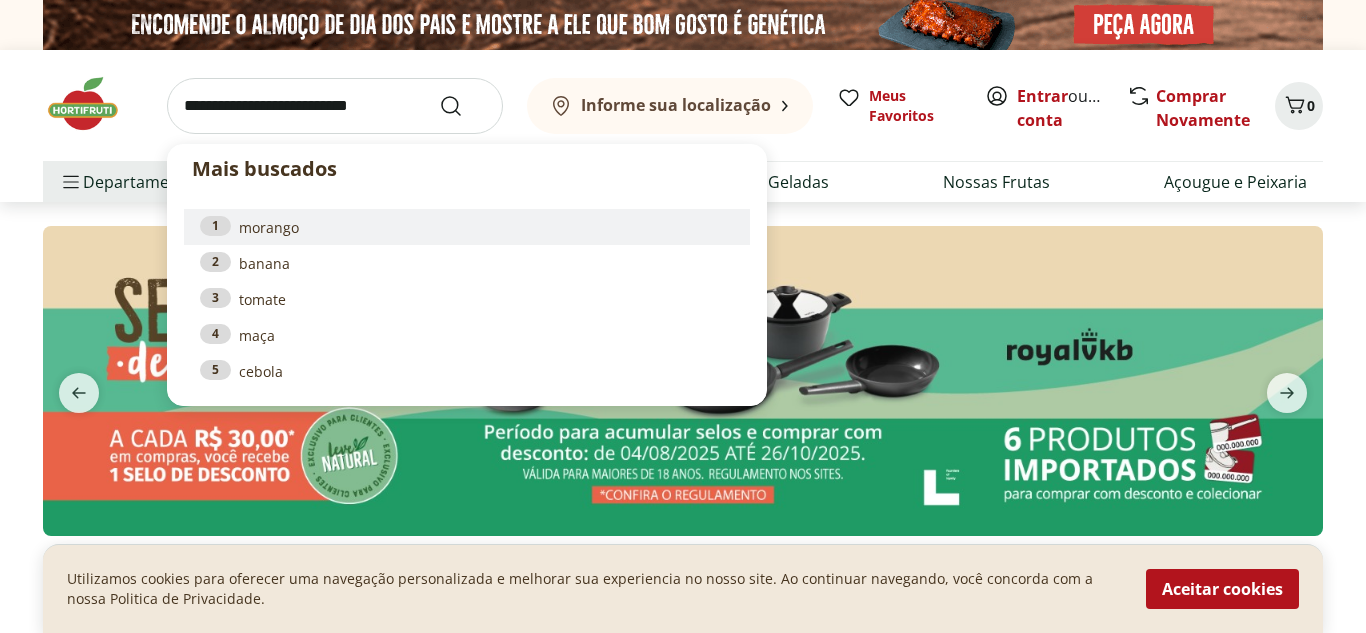 click on "1 morango" at bounding box center [467, 227] 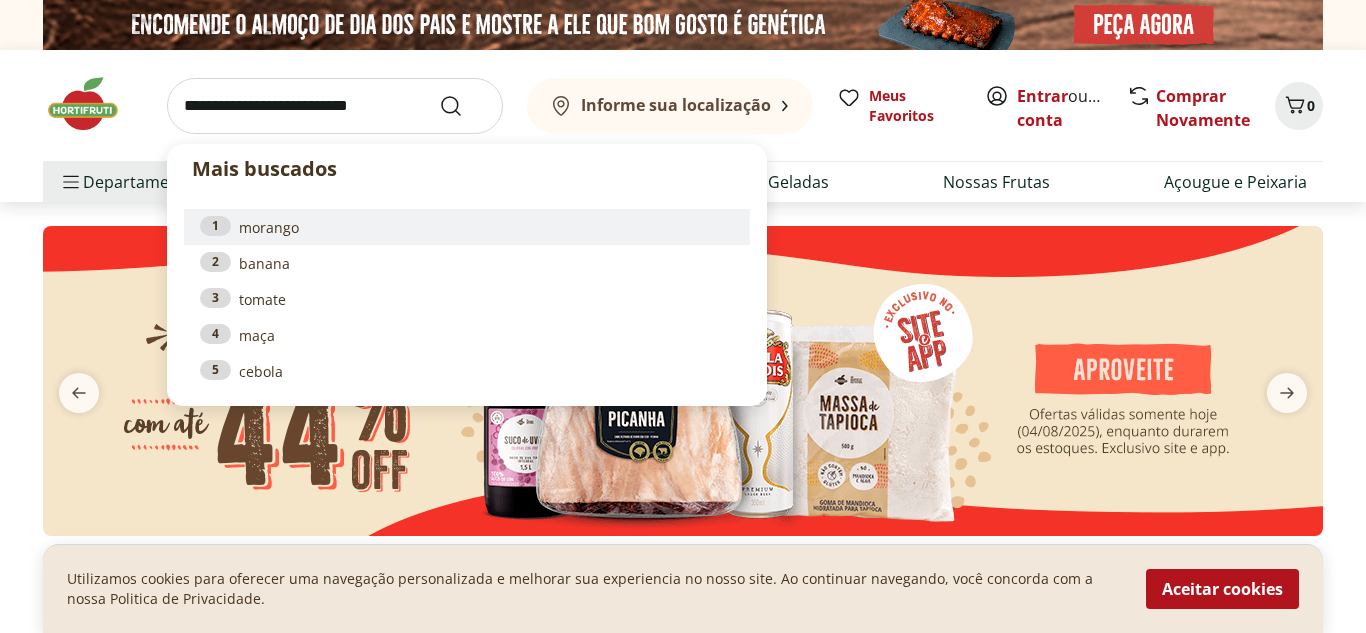 click on "1 morango" at bounding box center (467, 227) 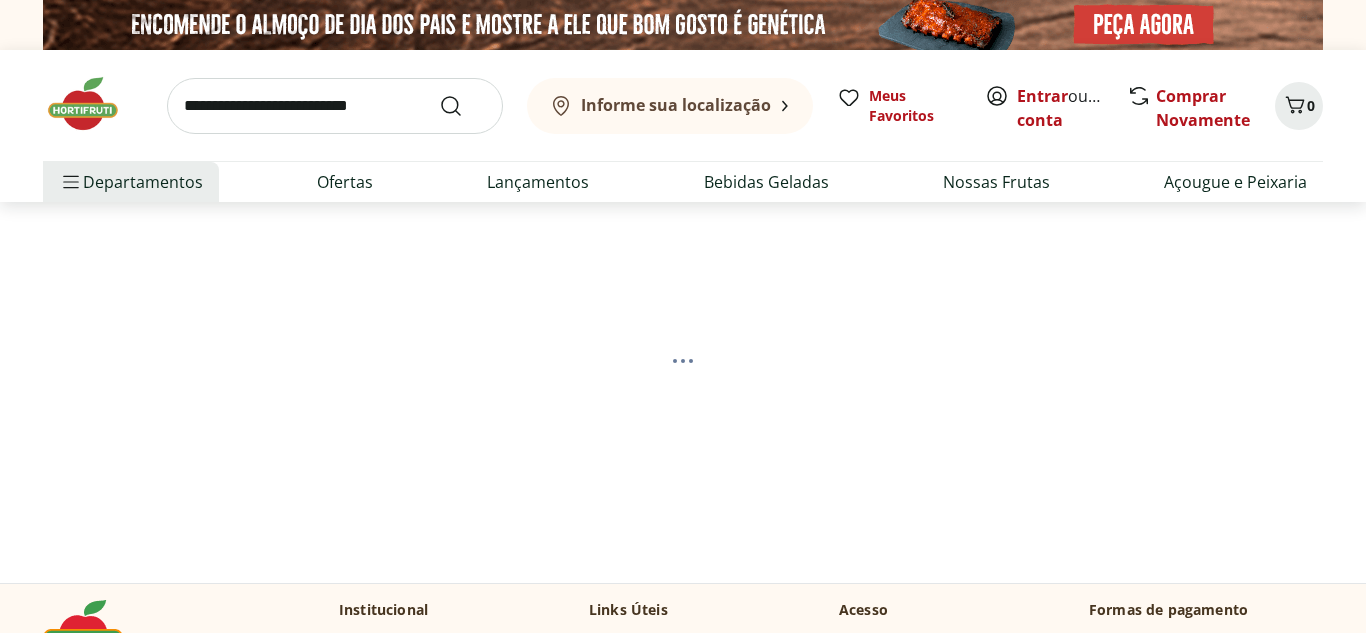 scroll, scrollTop: 0, scrollLeft: 0, axis: both 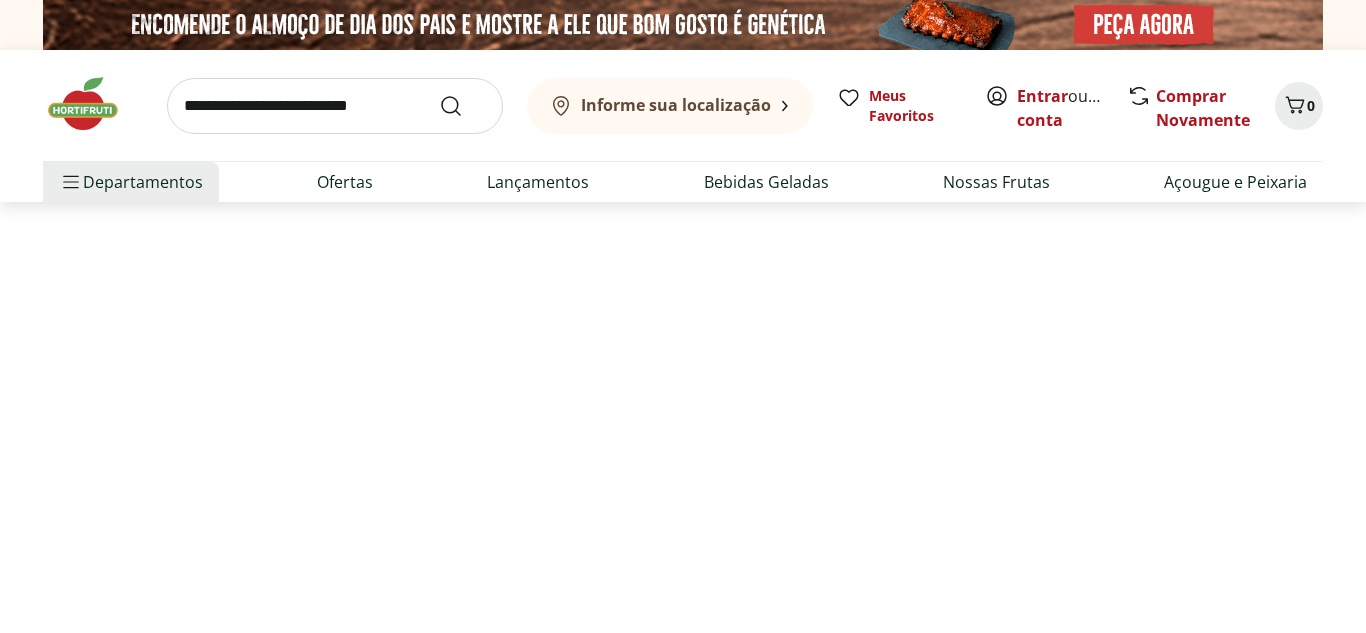 select on "**********" 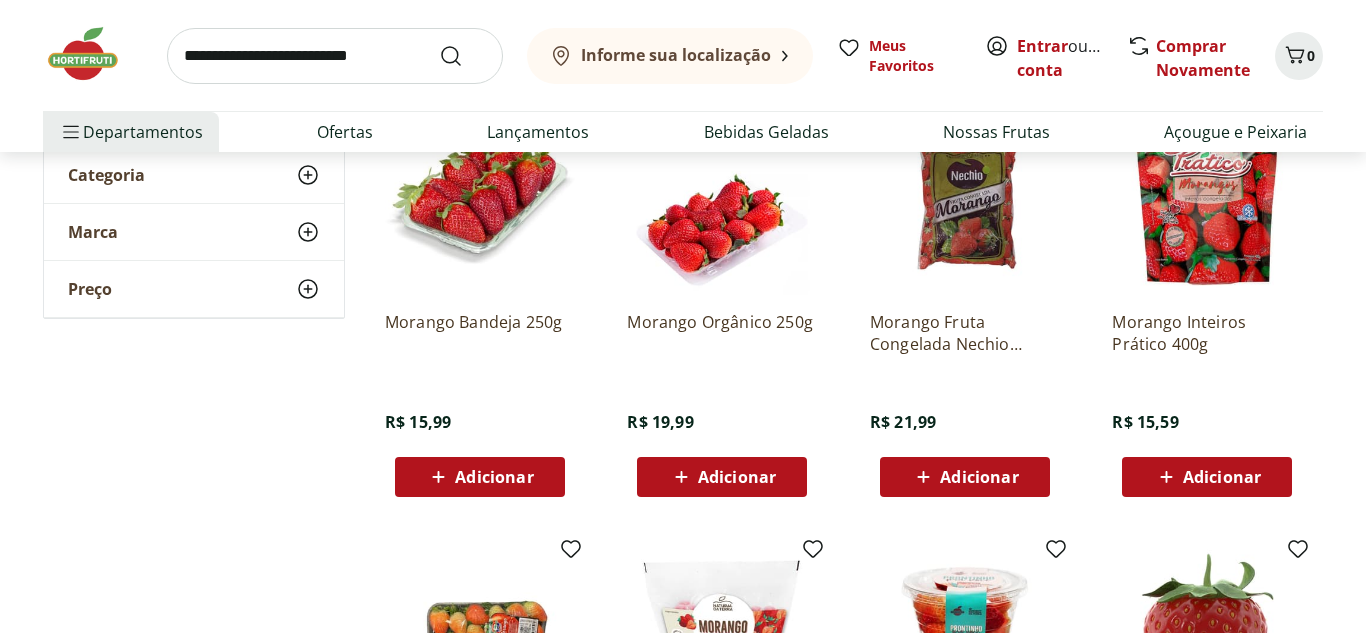 scroll, scrollTop: 320, scrollLeft: 0, axis: vertical 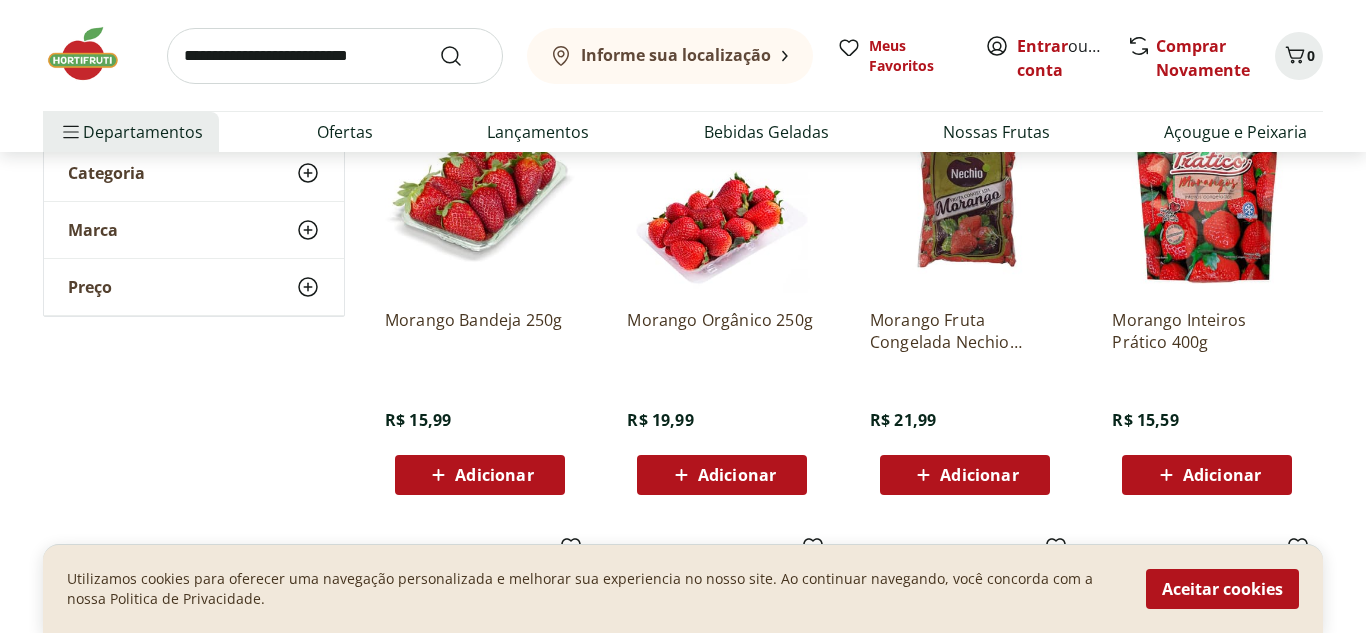 click at bounding box center (335, 56) 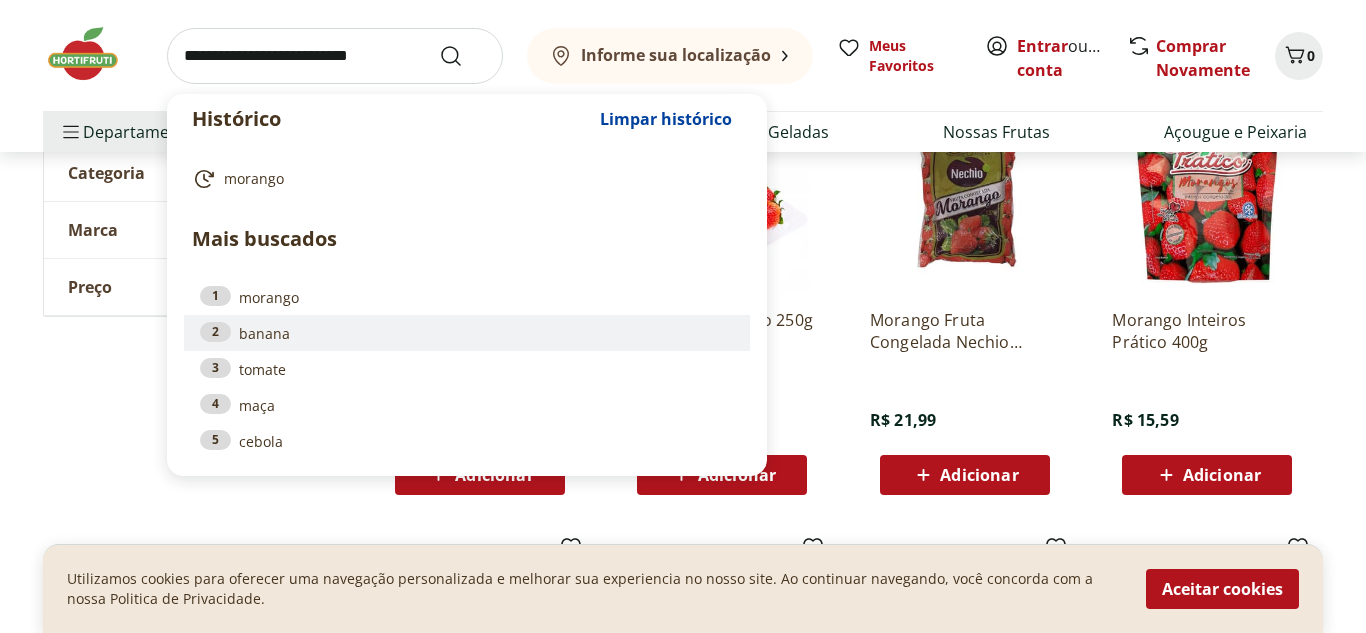 click on "2 banana" at bounding box center (467, 333) 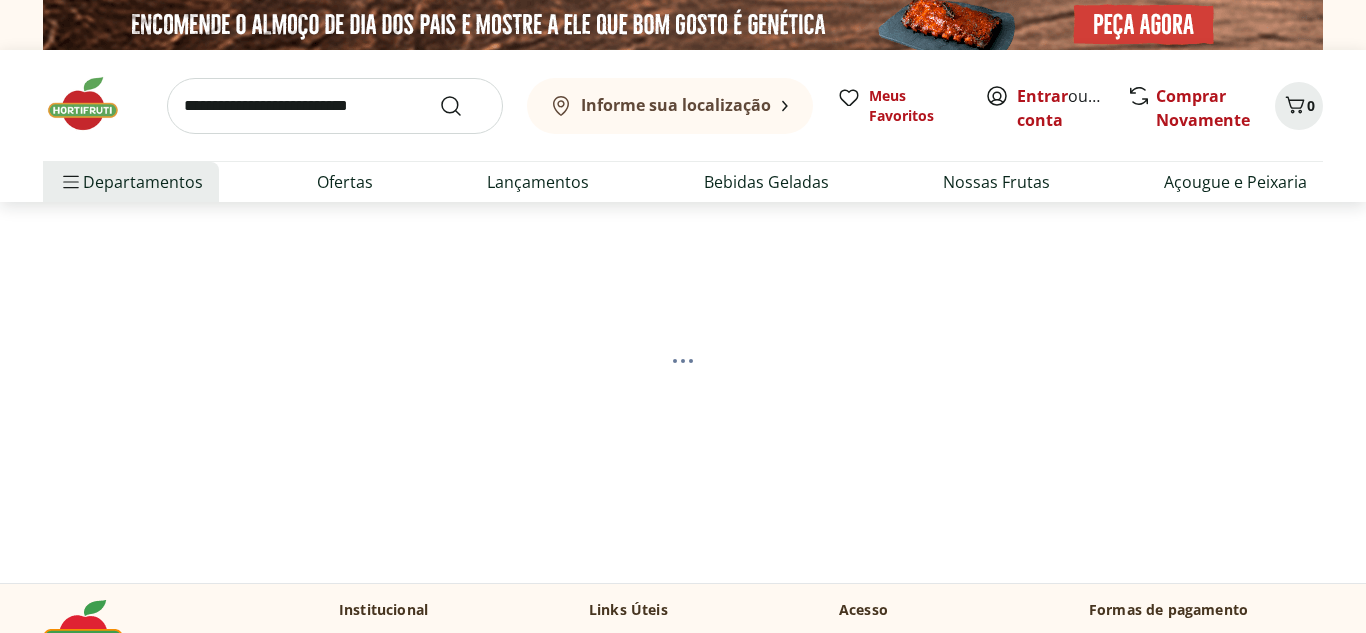 scroll, scrollTop: 0, scrollLeft: 0, axis: both 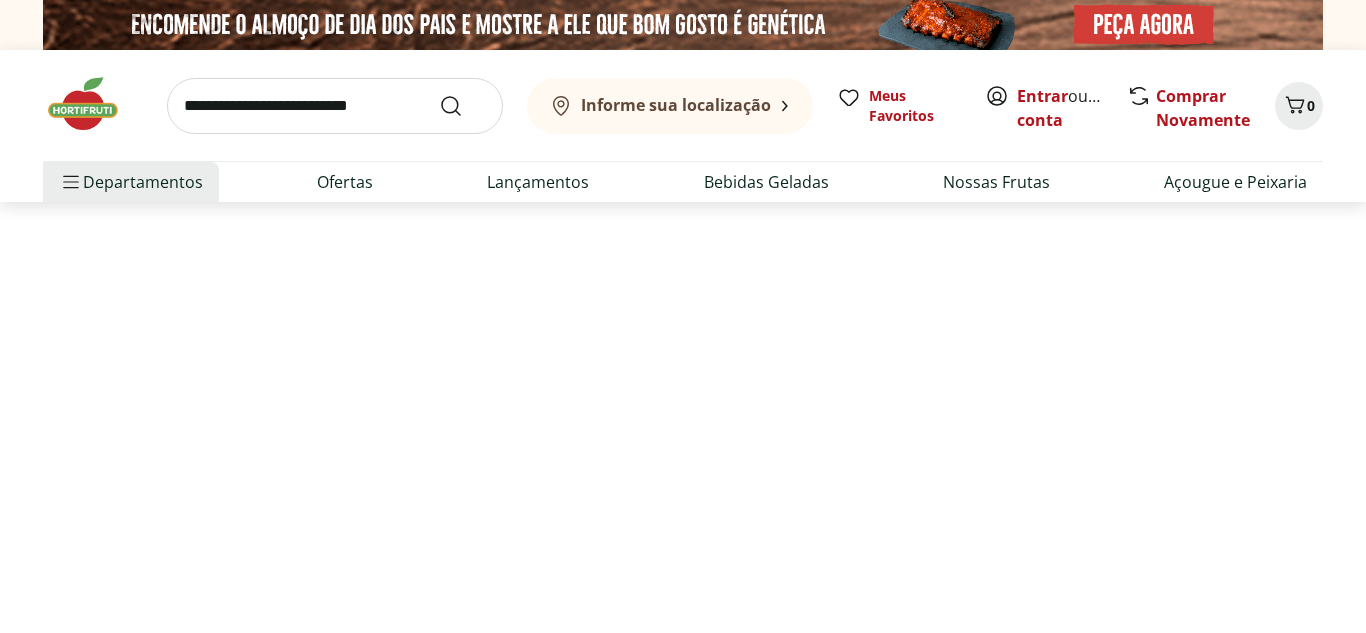 select on "**********" 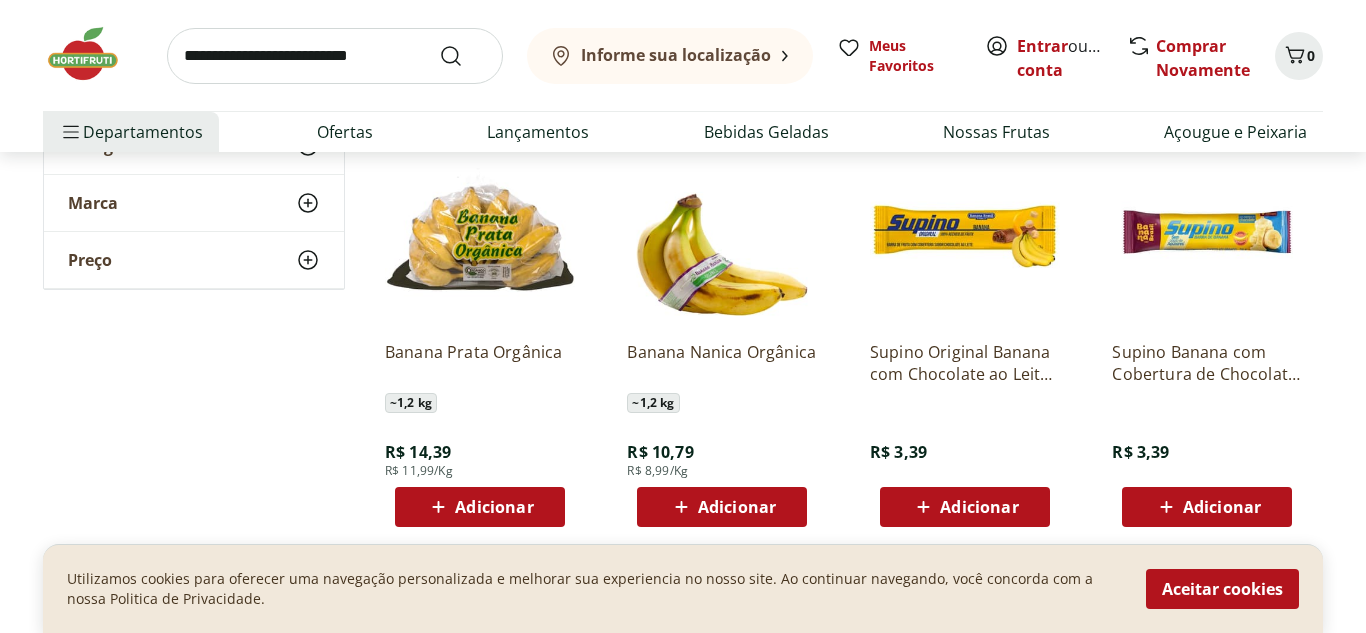 scroll, scrollTop: 727, scrollLeft: 0, axis: vertical 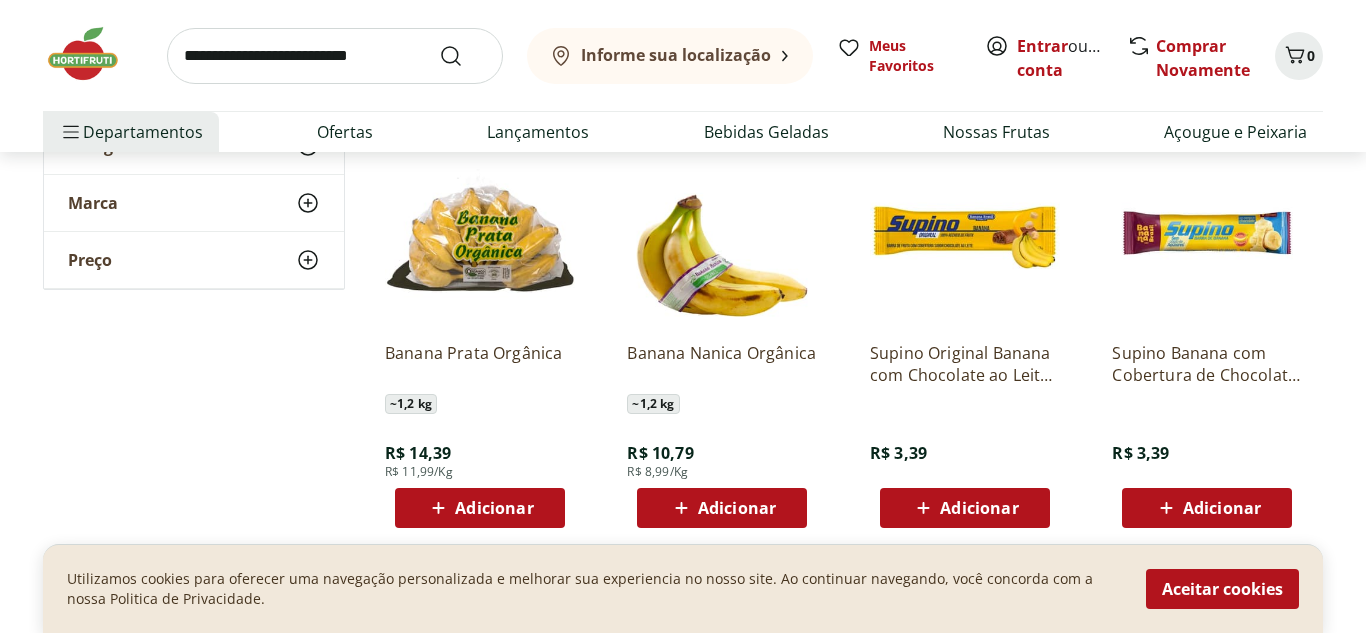click at bounding box center (335, 56) 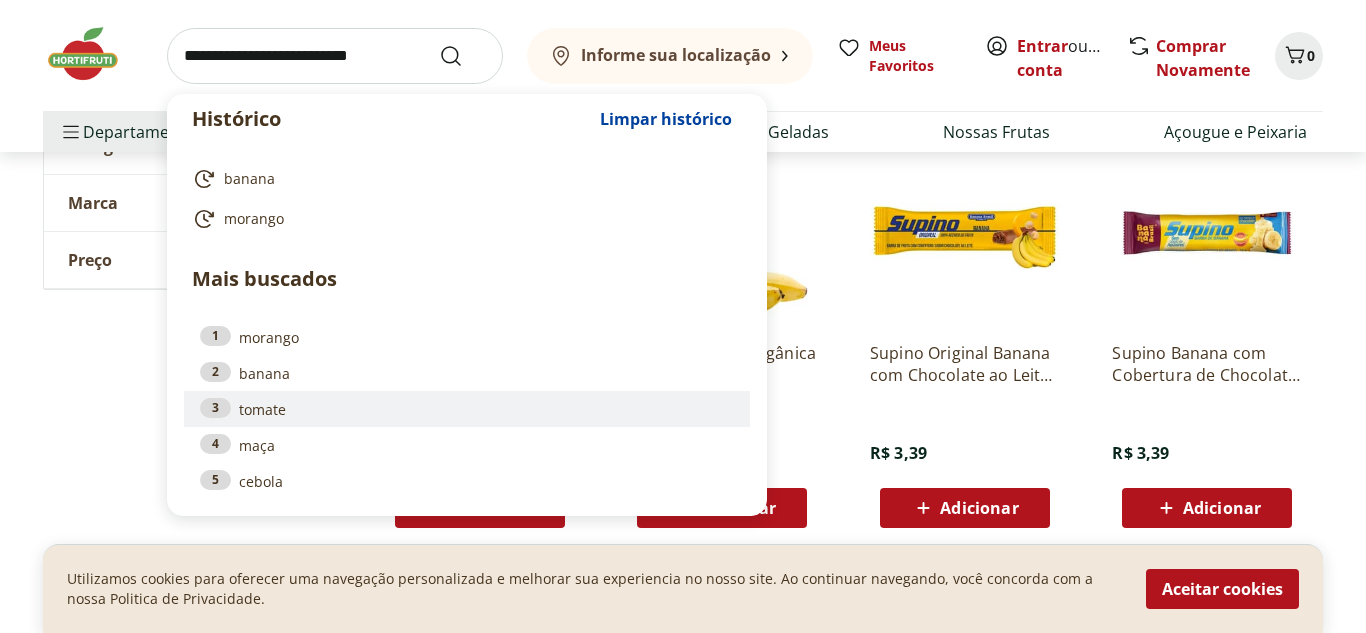 click on "3 tomate" at bounding box center [467, 409] 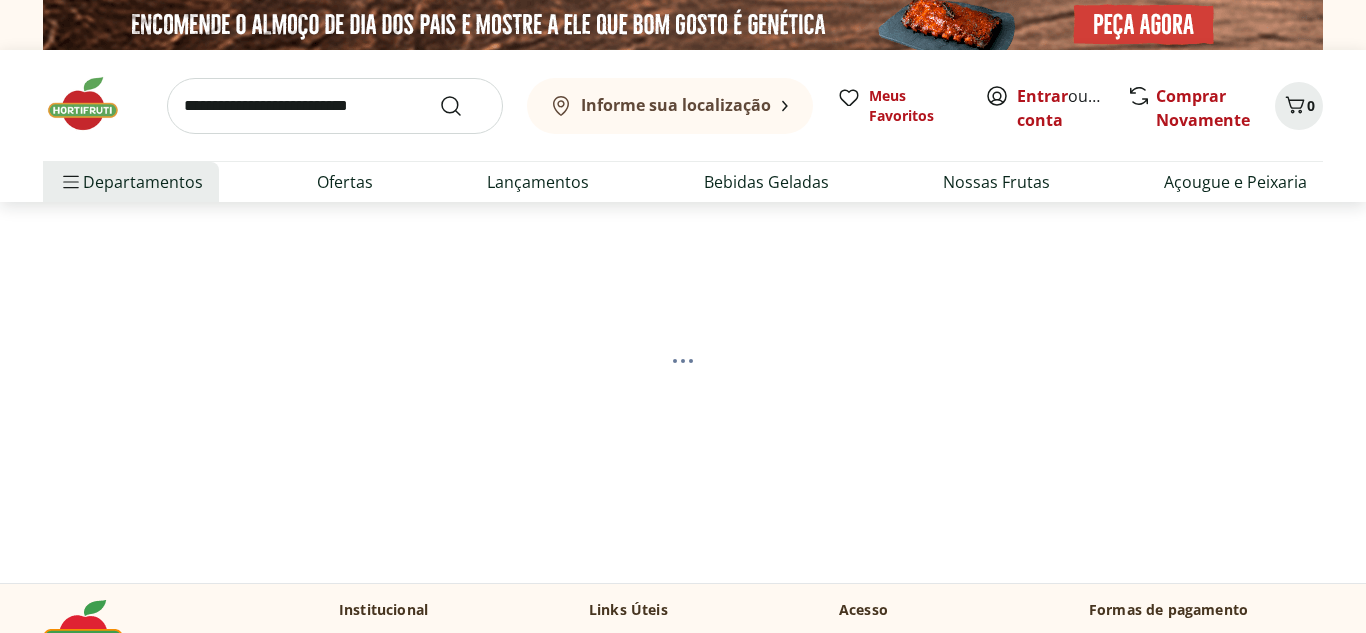 scroll, scrollTop: 0, scrollLeft: 0, axis: both 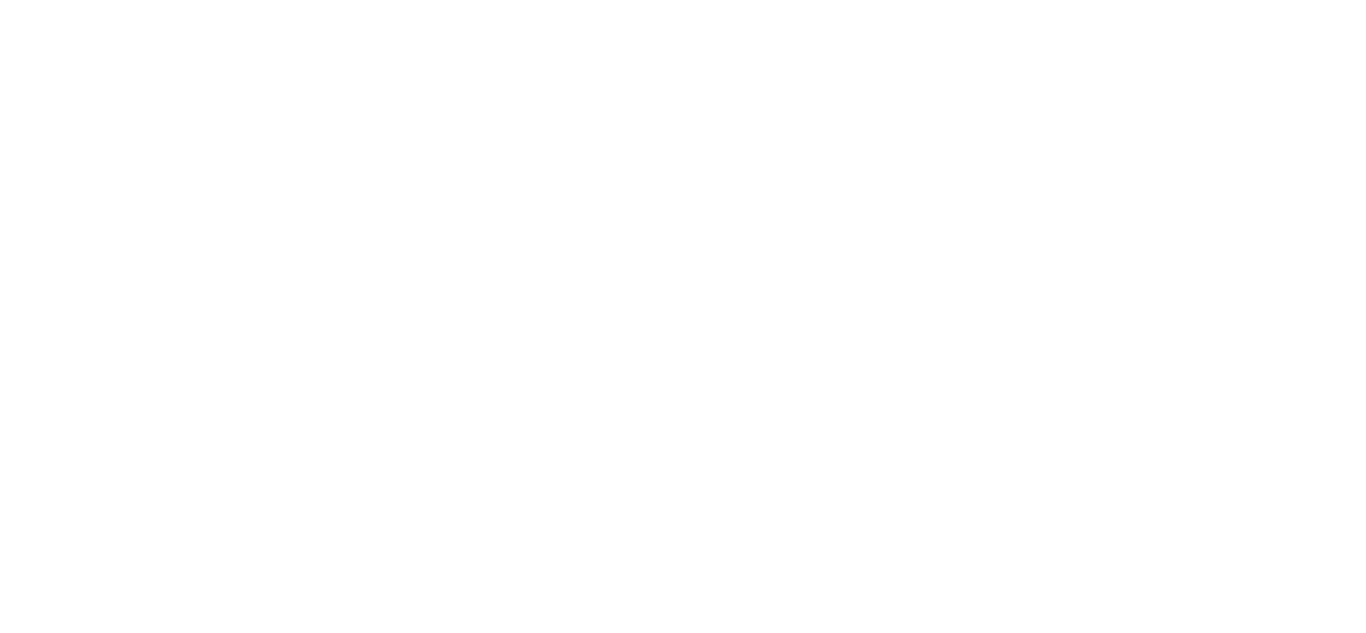 select on "**********" 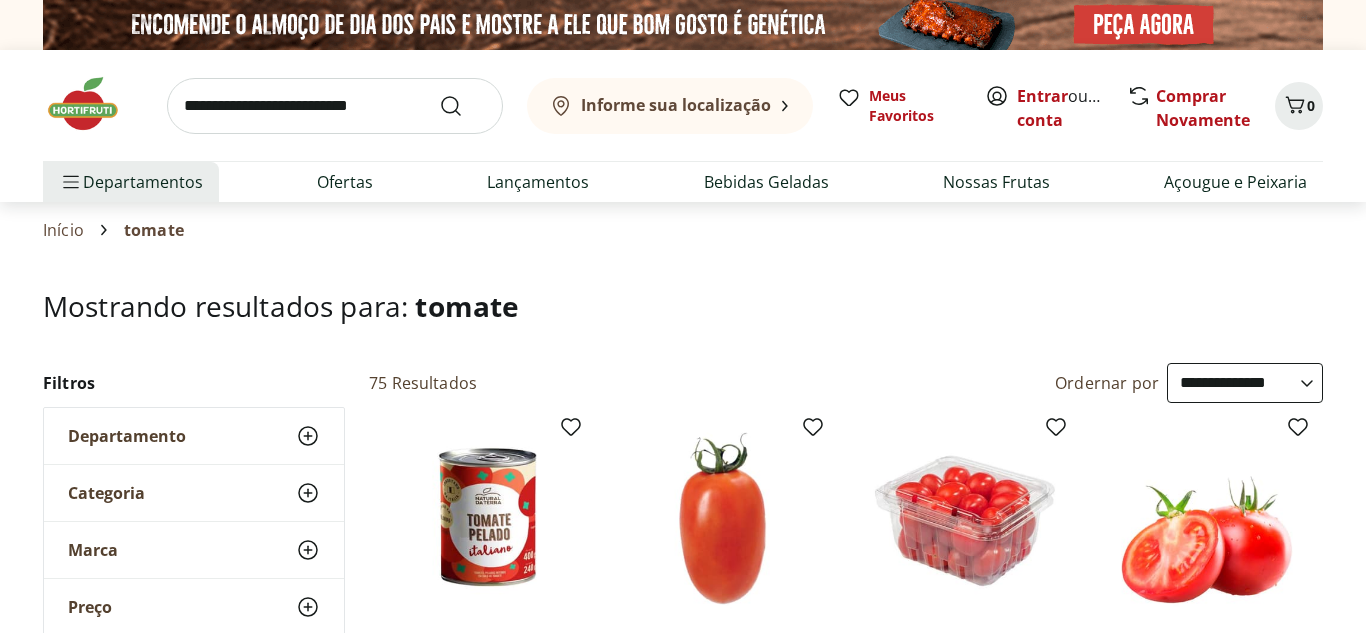 click at bounding box center [335, 106] 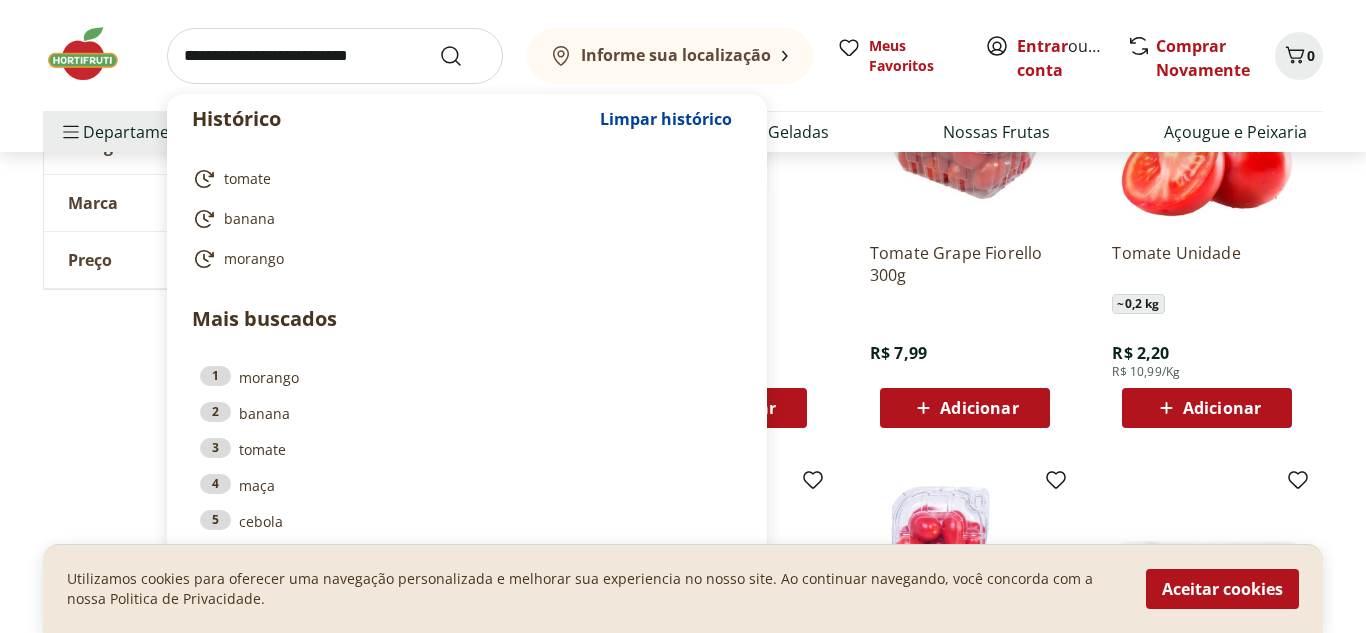 scroll, scrollTop: 393, scrollLeft: 0, axis: vertical 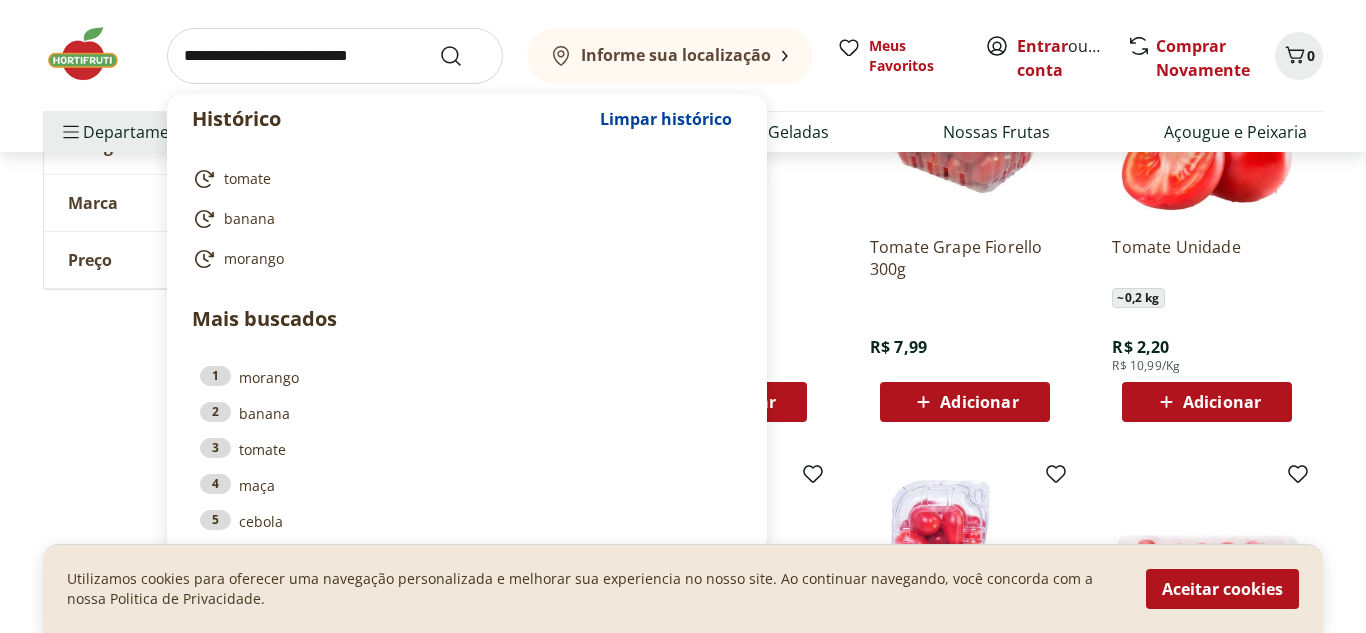 click at bounding box center (335, 56) 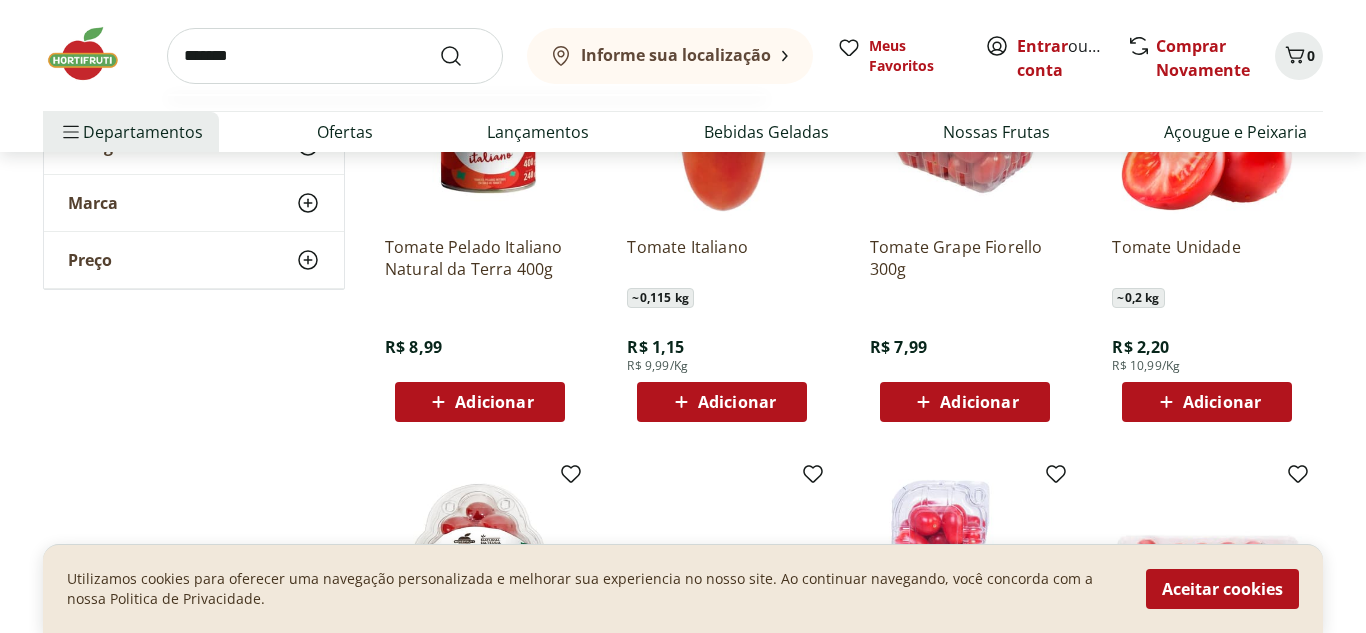 type on "*******" 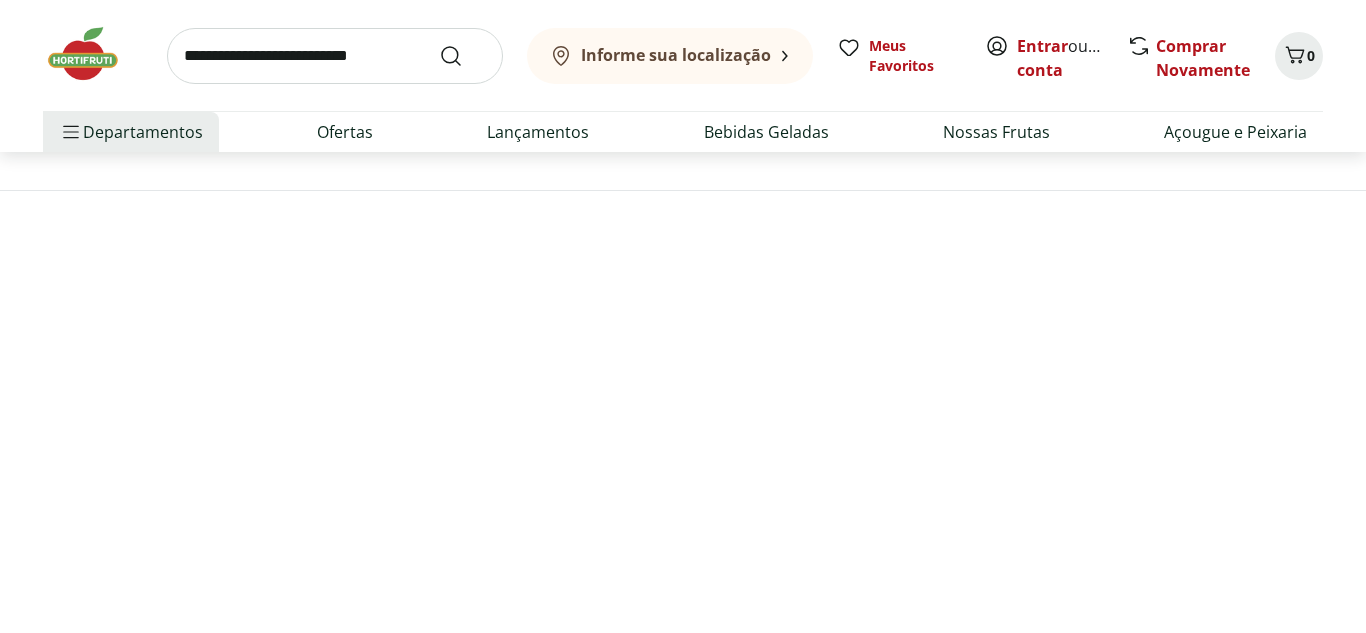 scroll, scrollTop: 0, scrollLeft: 0, axis: both 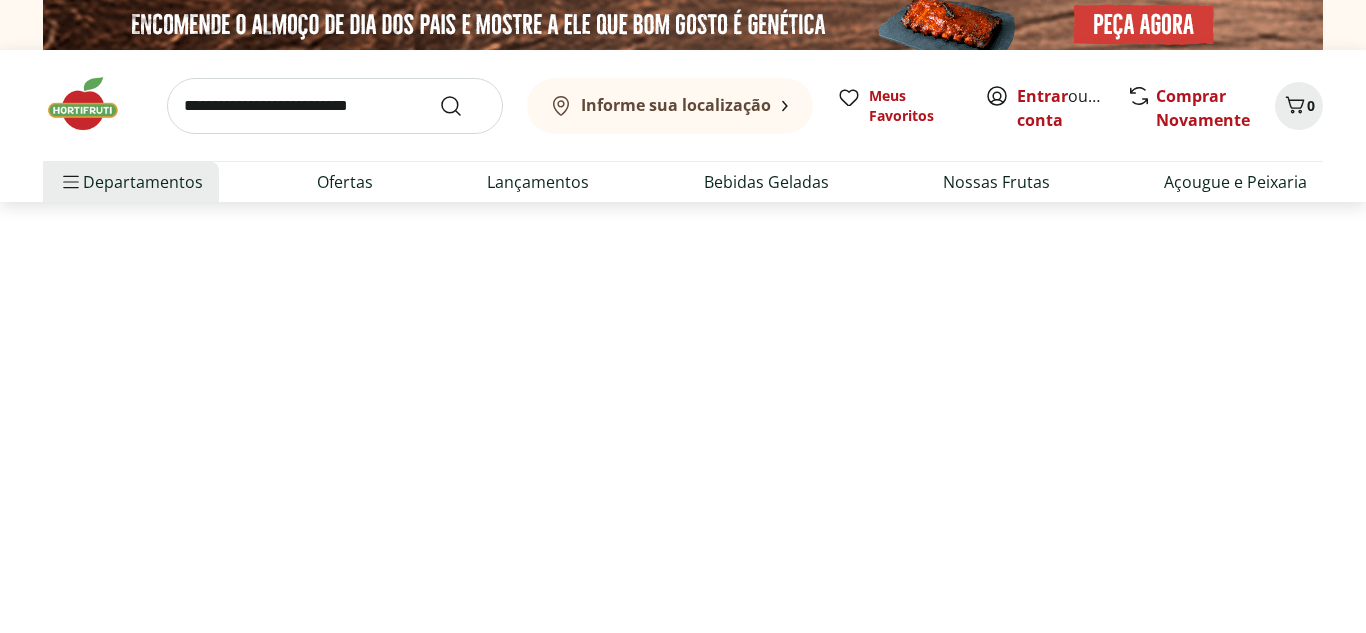 select on "**********" 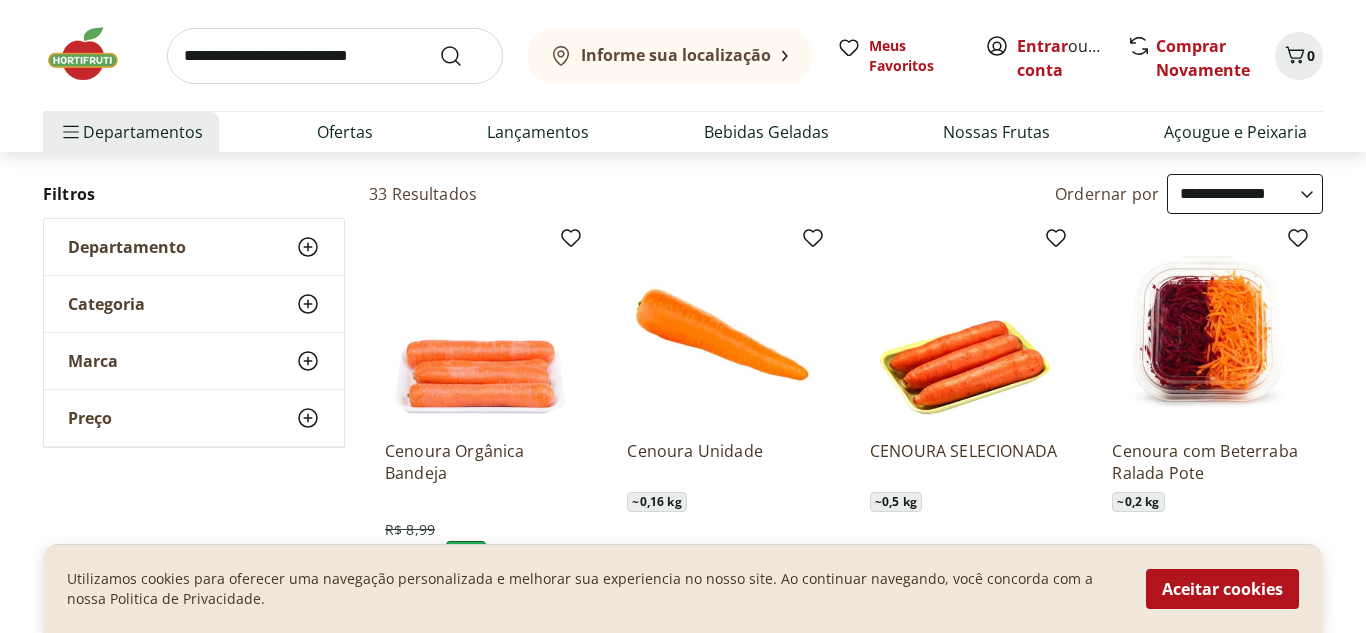 scroll, scrollTop: 302, scrollLeft: 0, axis: vertical 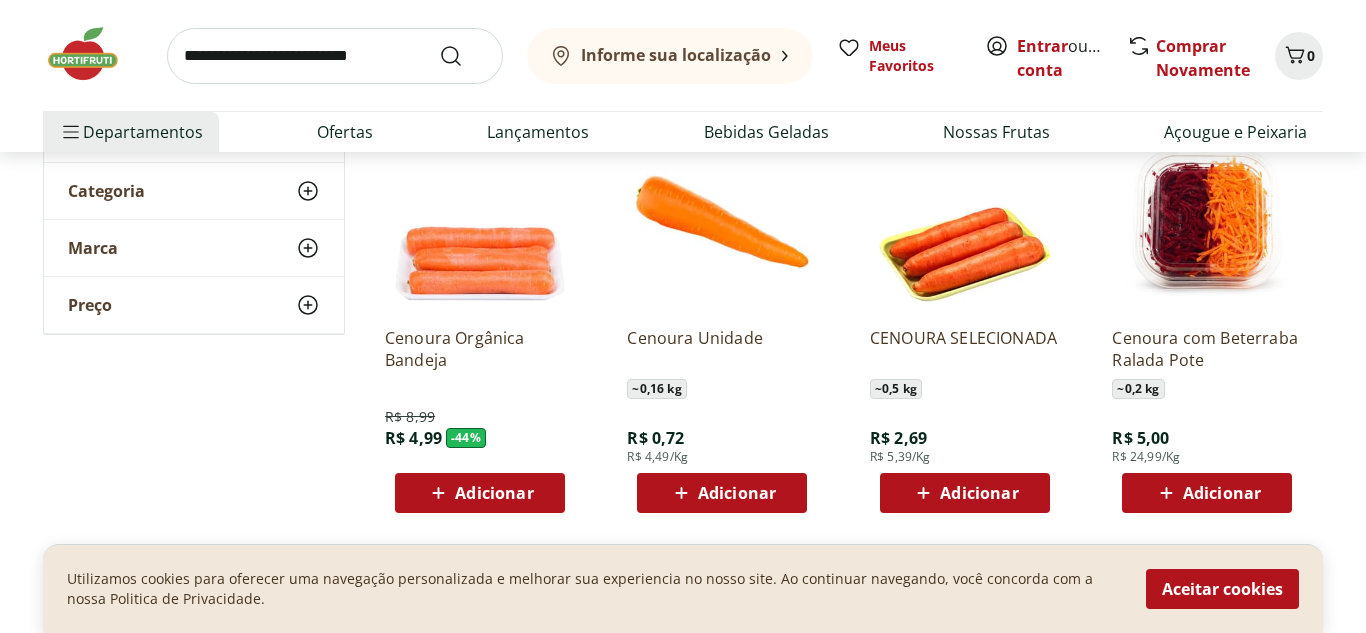 click at bounding box center (335, 56) 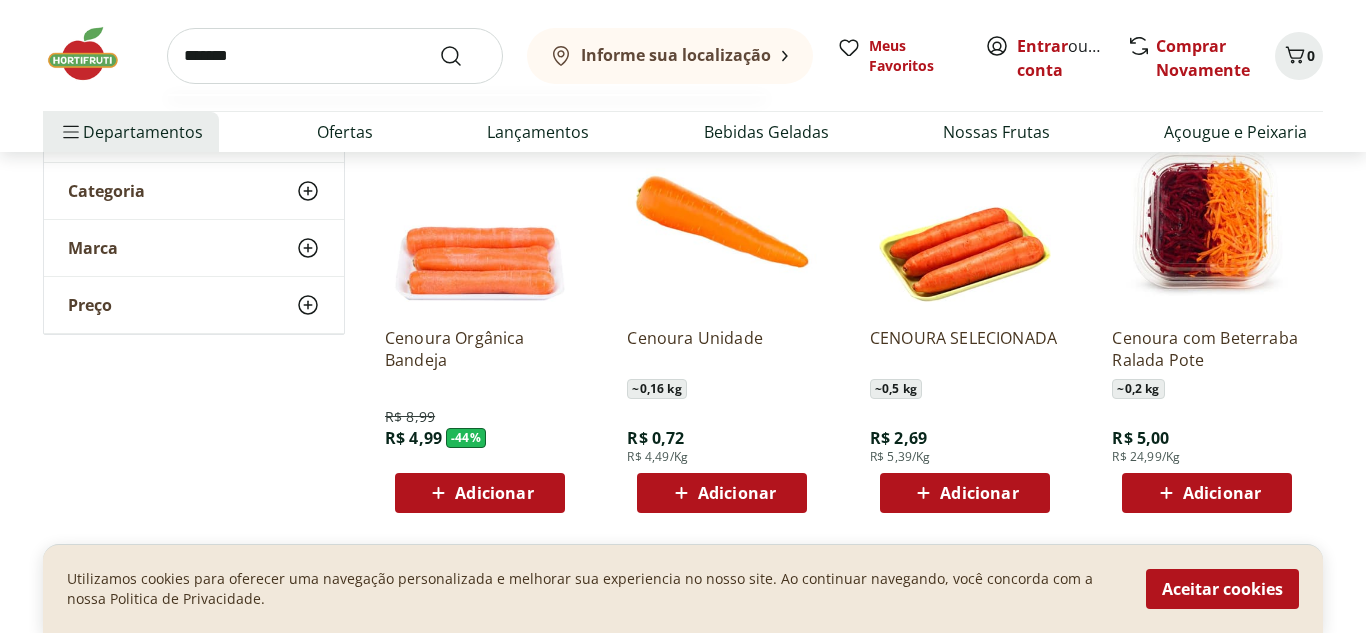 type on "*******" 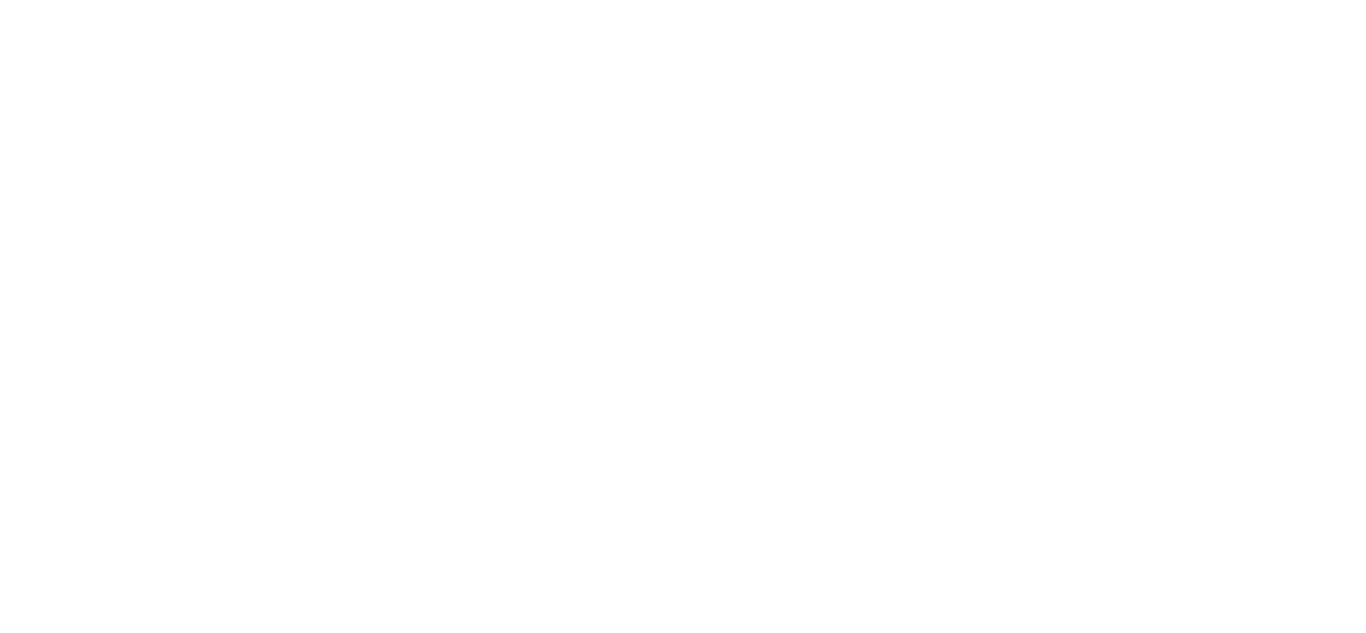 scroll, scrollTop: 0, scrollLeft: 0, axis: both 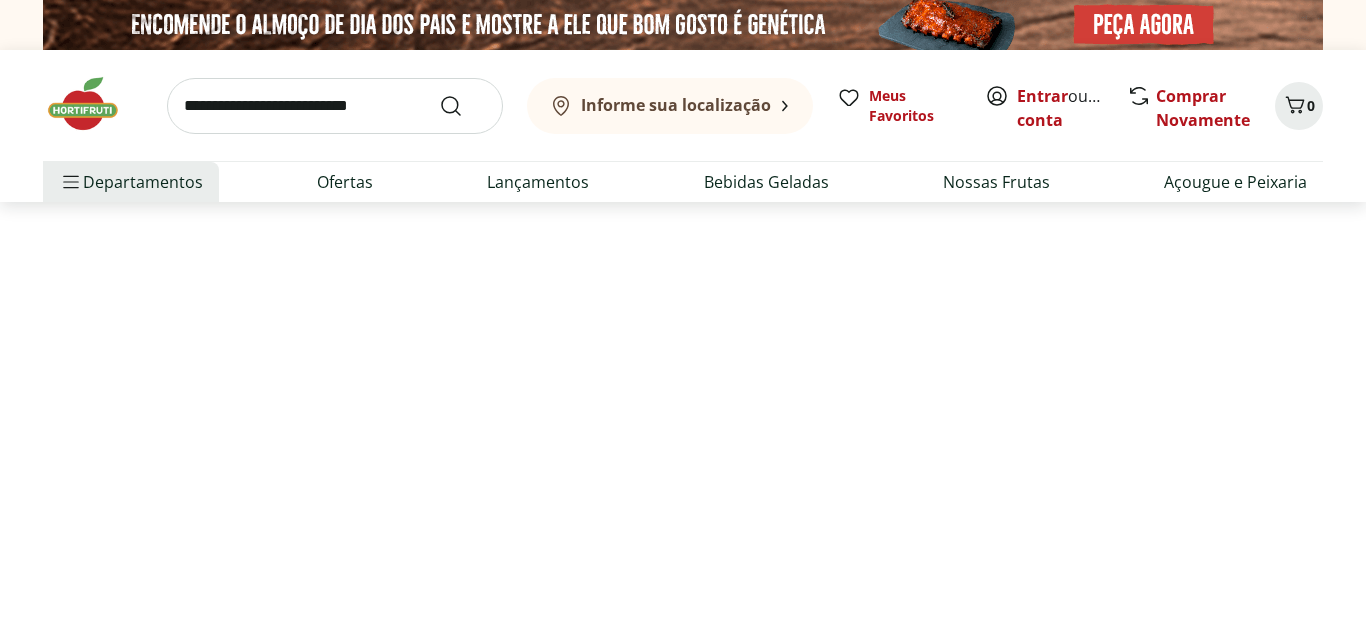 select on "**********" 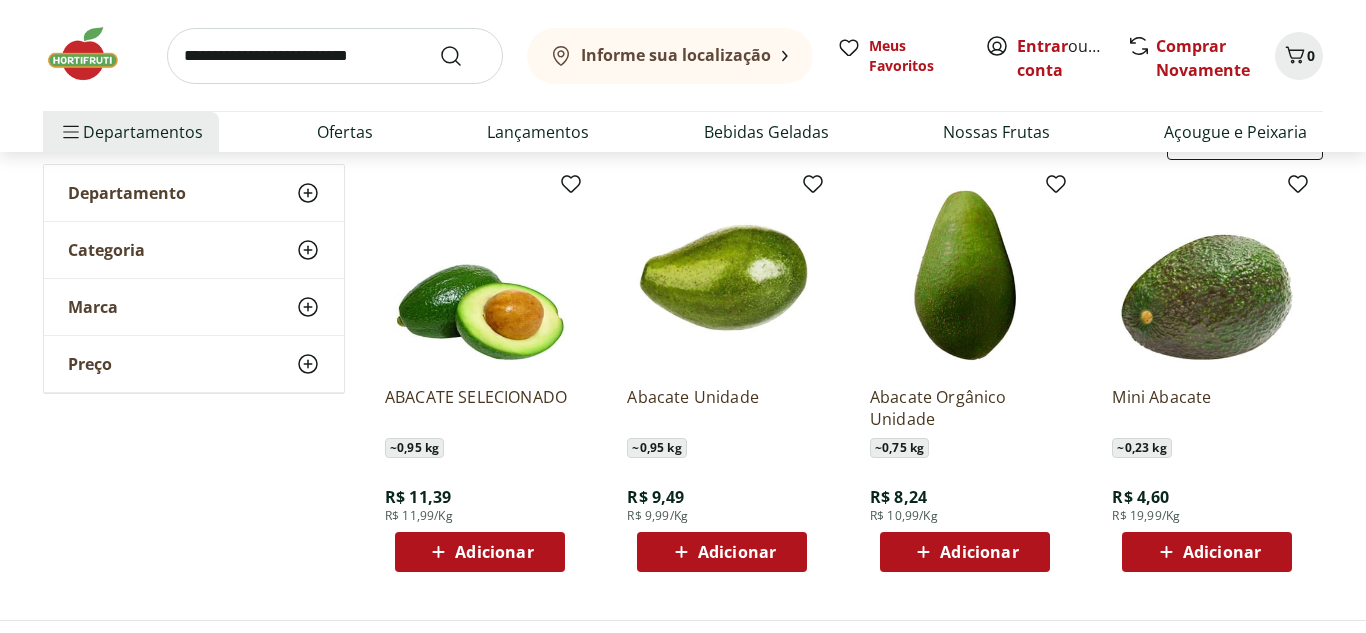 scroll, scrollTop: 246, scrollLeft: 0, axis: vertical 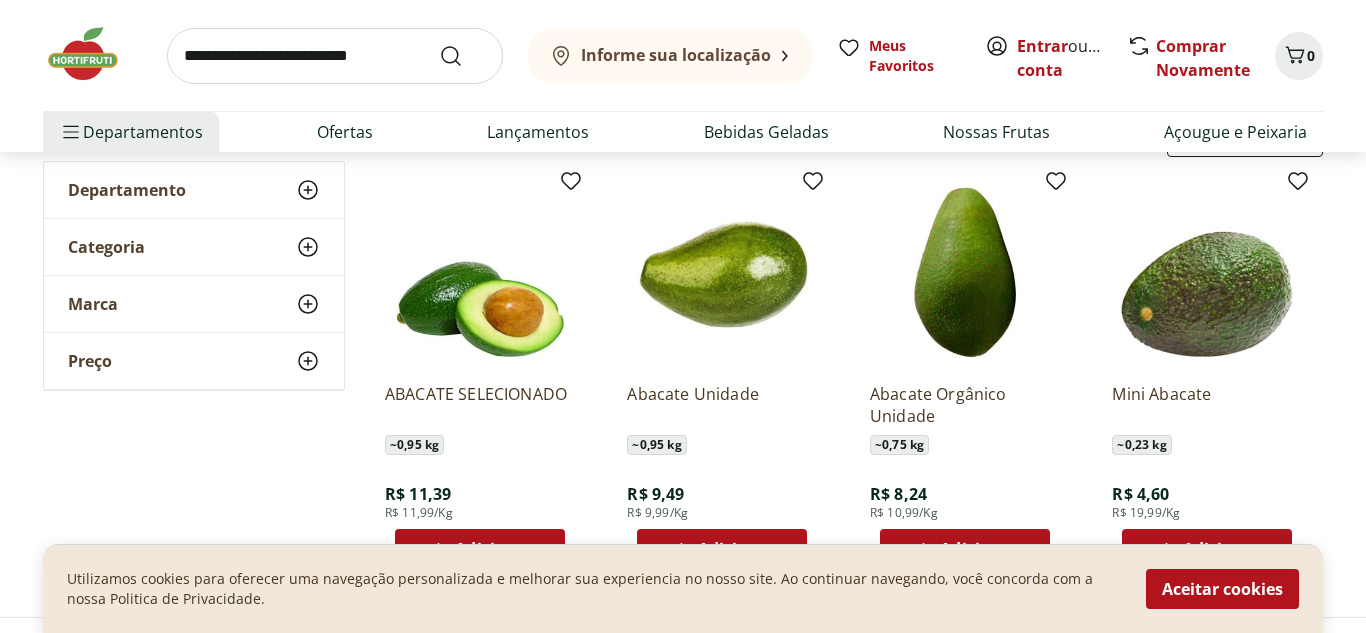 click at bounding box center [335, 56] 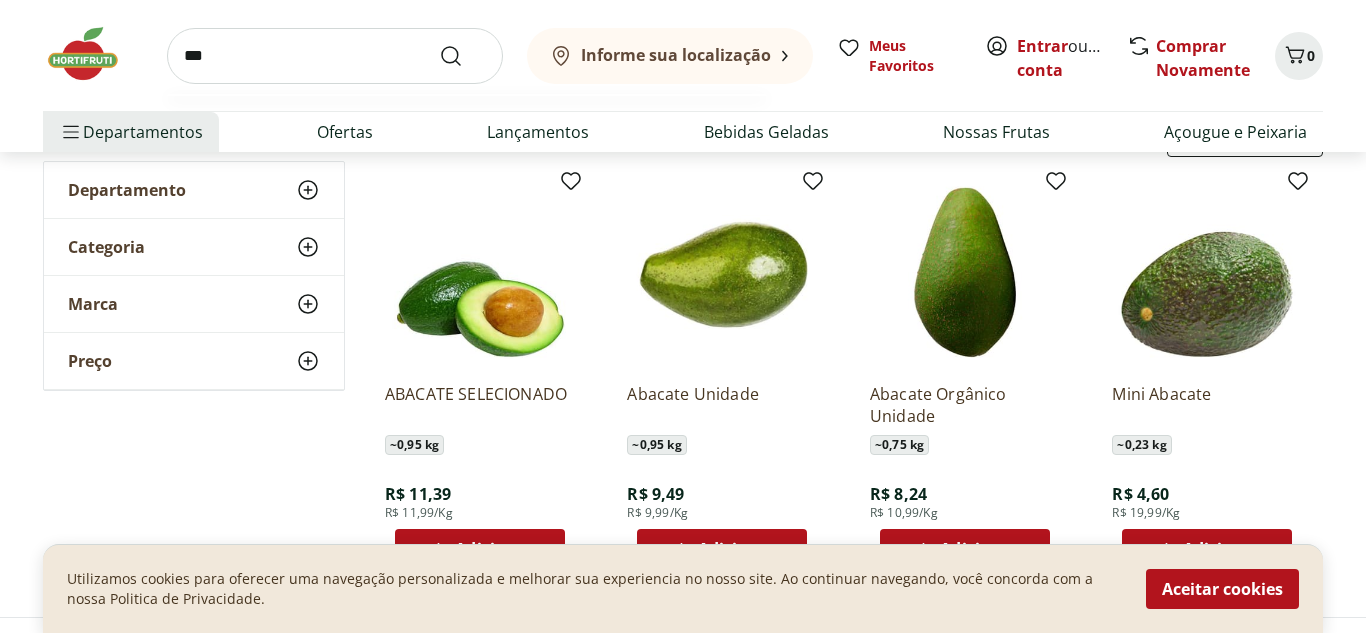 type on "***" 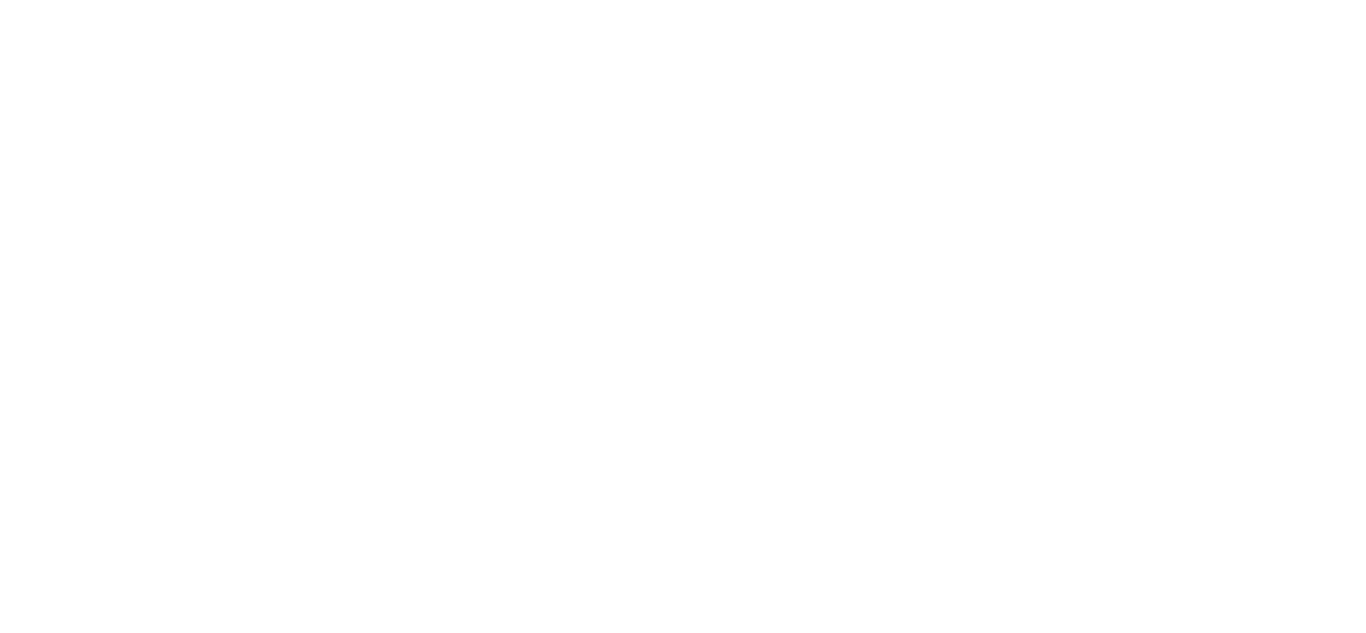 scroll, scrollTop: 0, scrollLeft: 0, axis: both 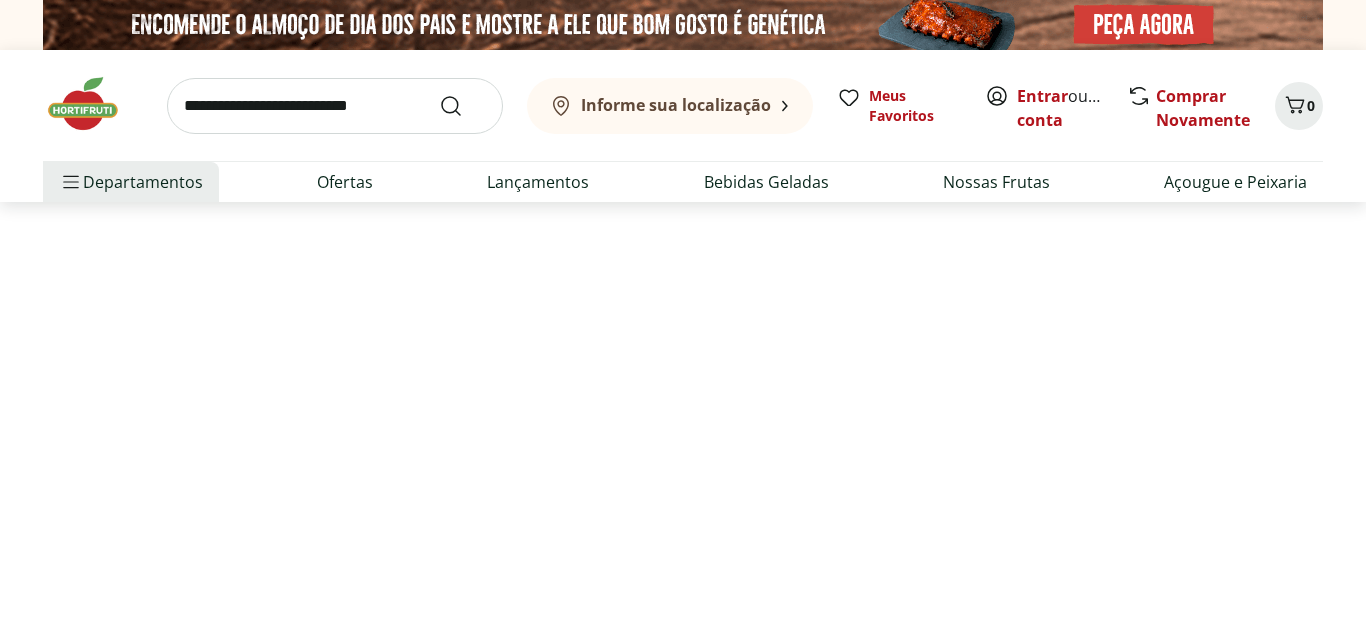 select on "**********" 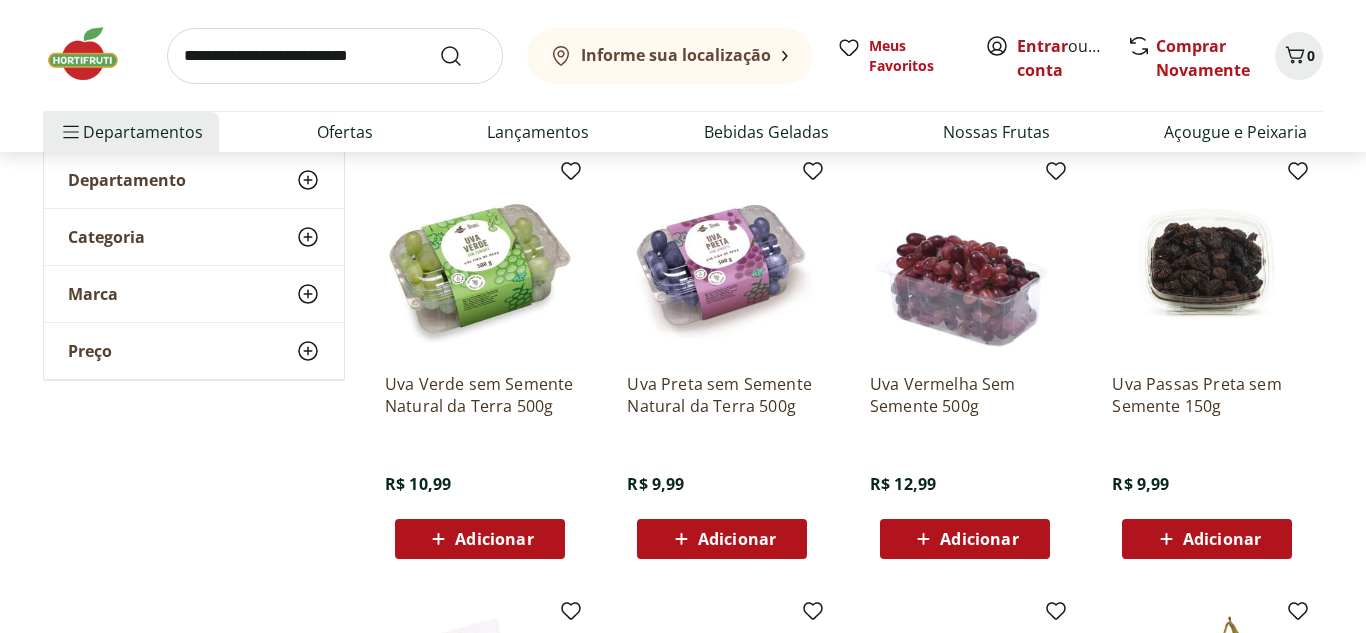 scroll, scrollTop: 258, scrollLeft: 0, axis: vertical 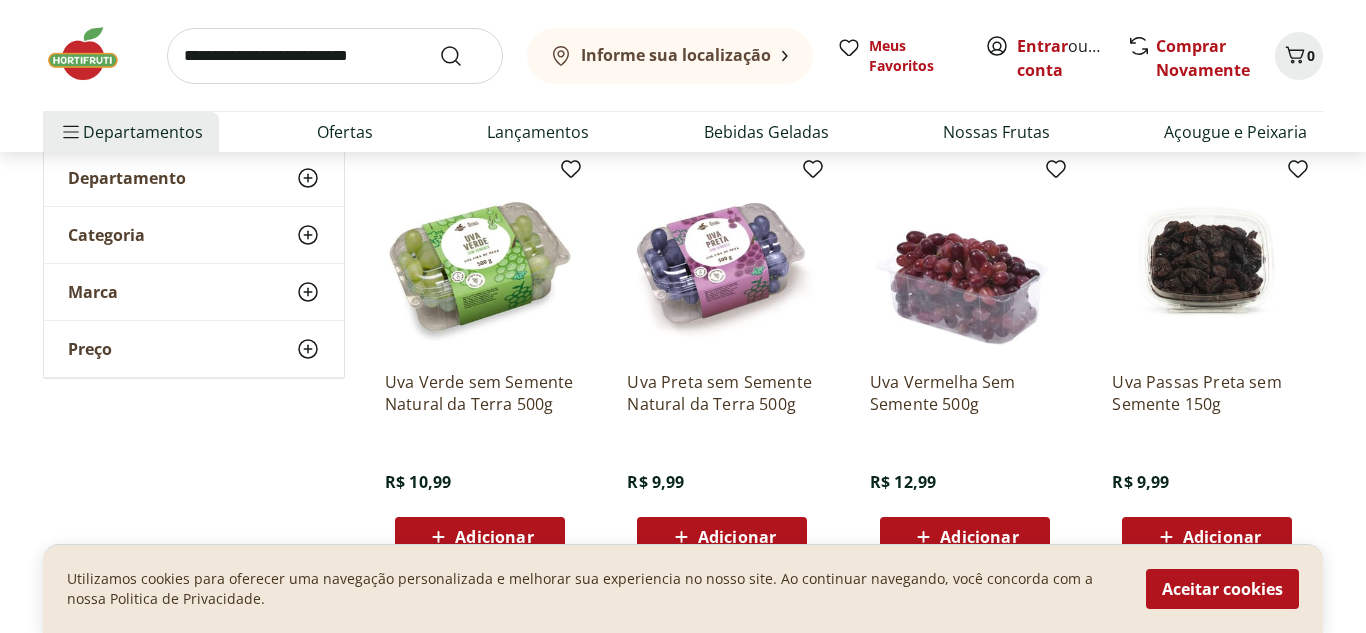 click at bounding box center (335, 56) 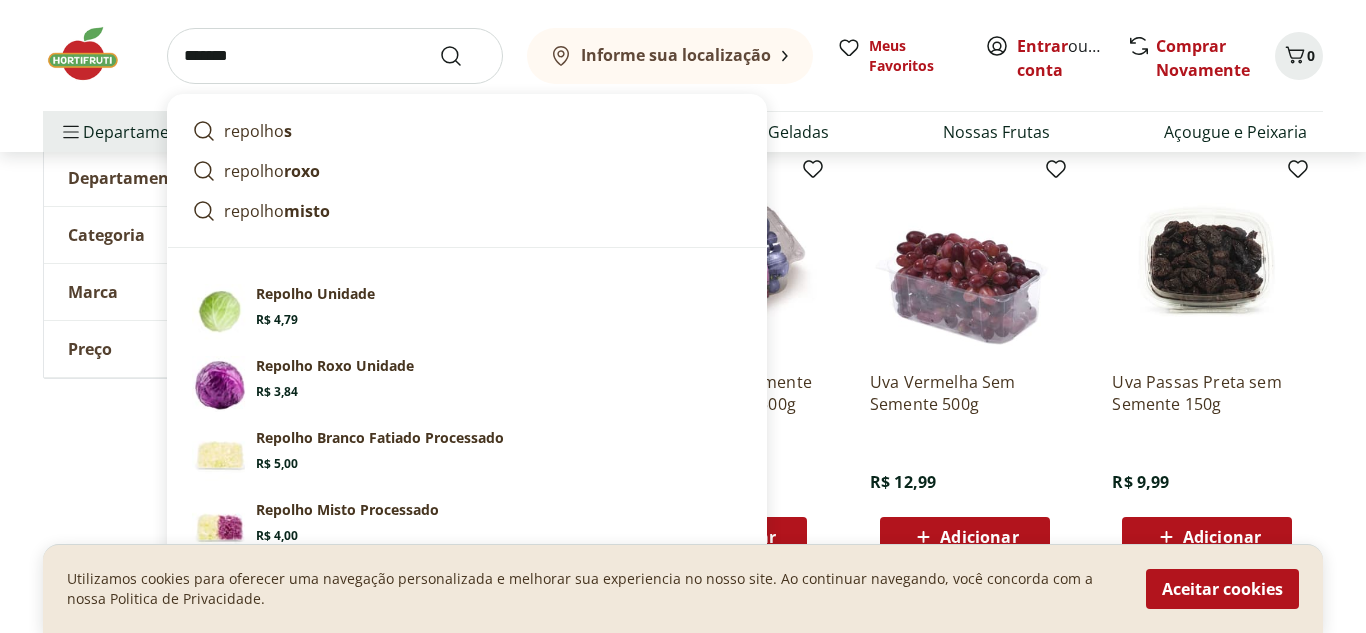 type on "*******" 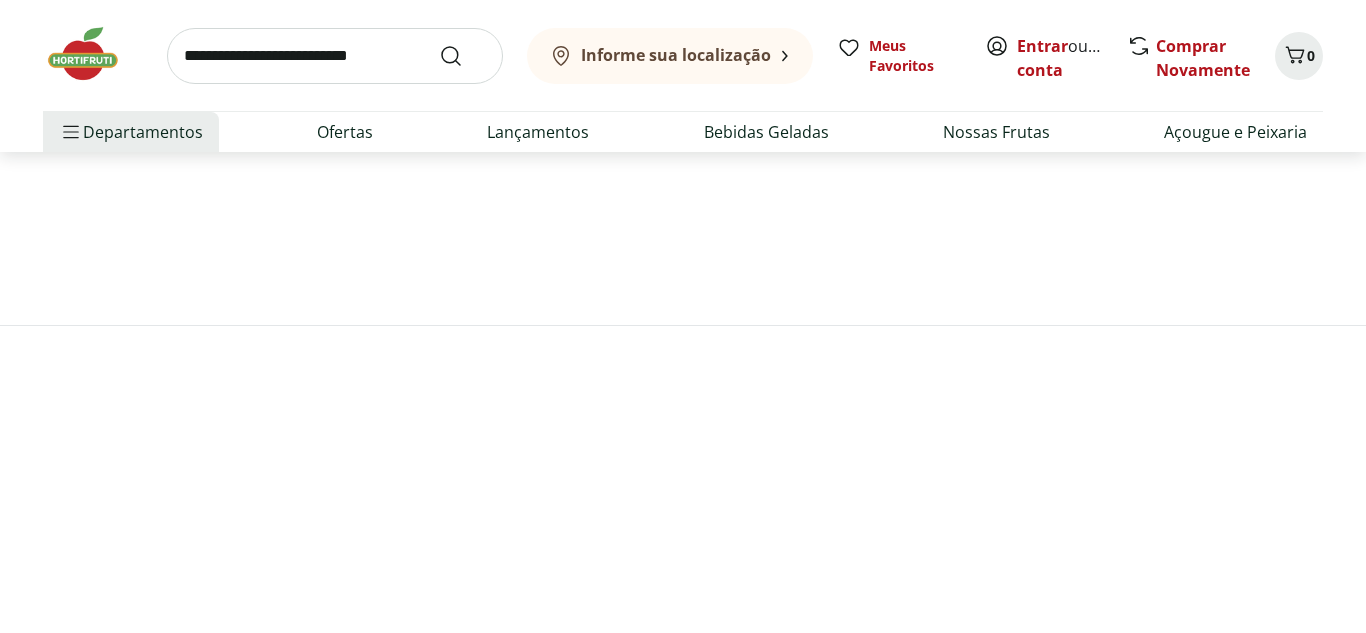 scroll, scrollTop: 0, scrollLeft: 0, axis: both 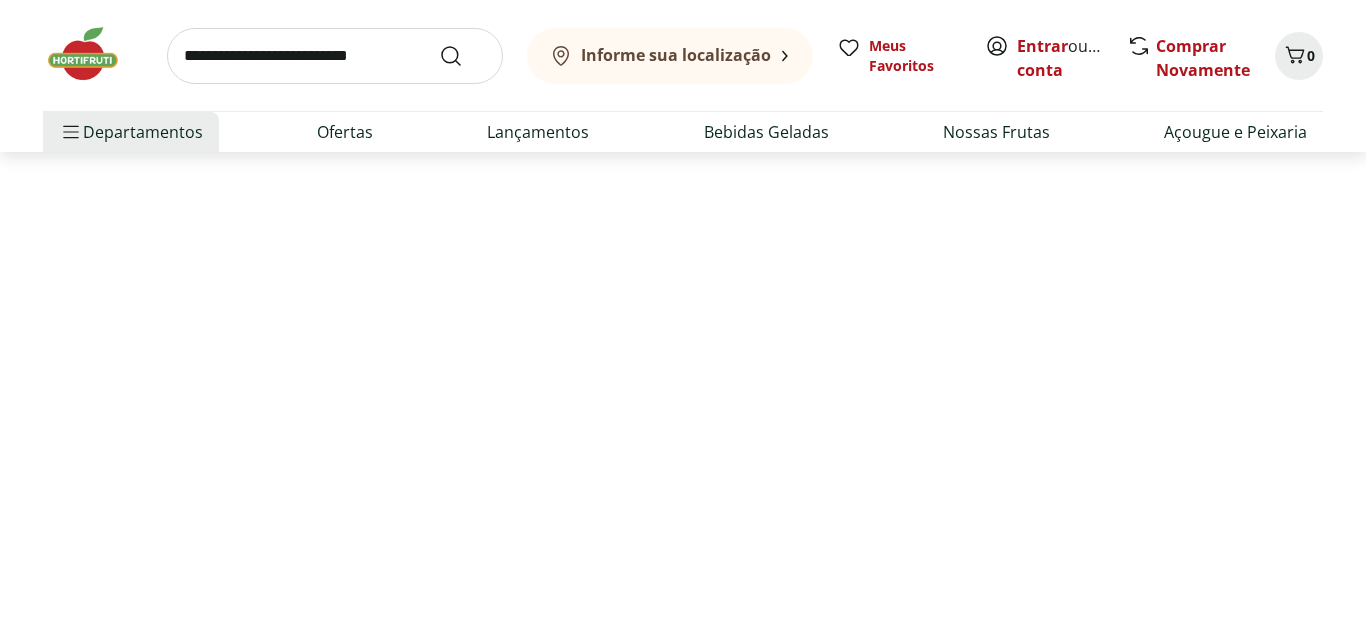 select on "**********" 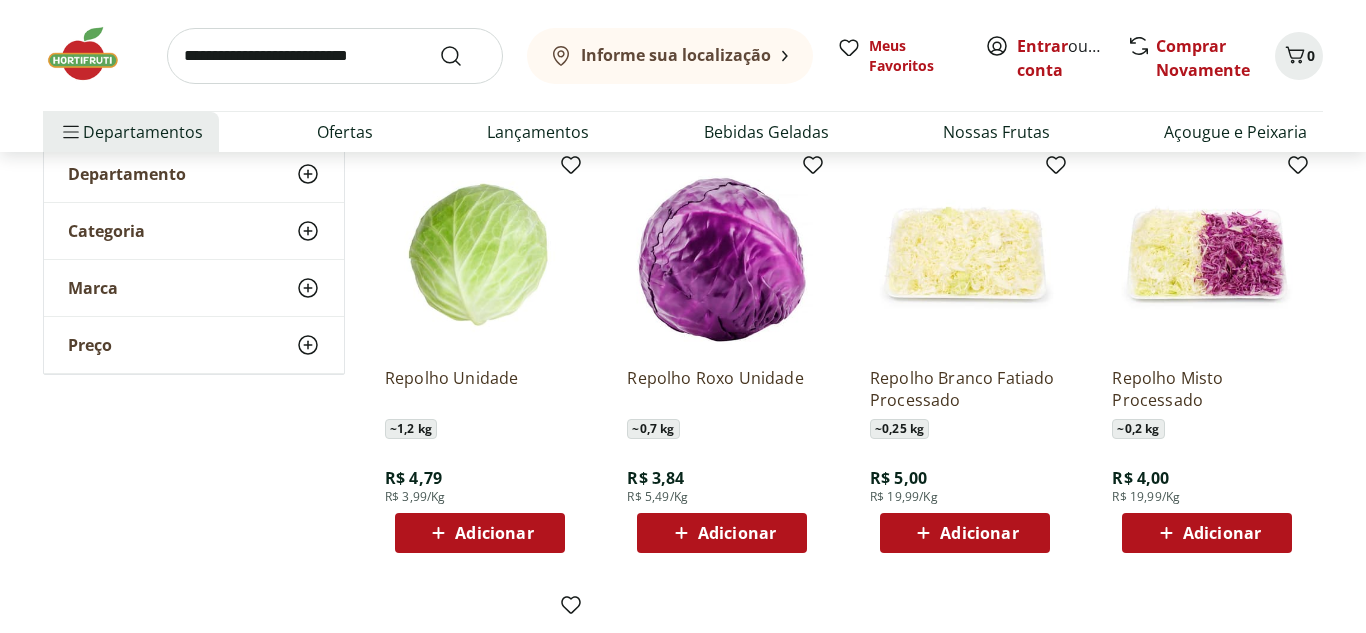 scroll, scrollTop: 263, scrollLeft: 0, axis: vertical 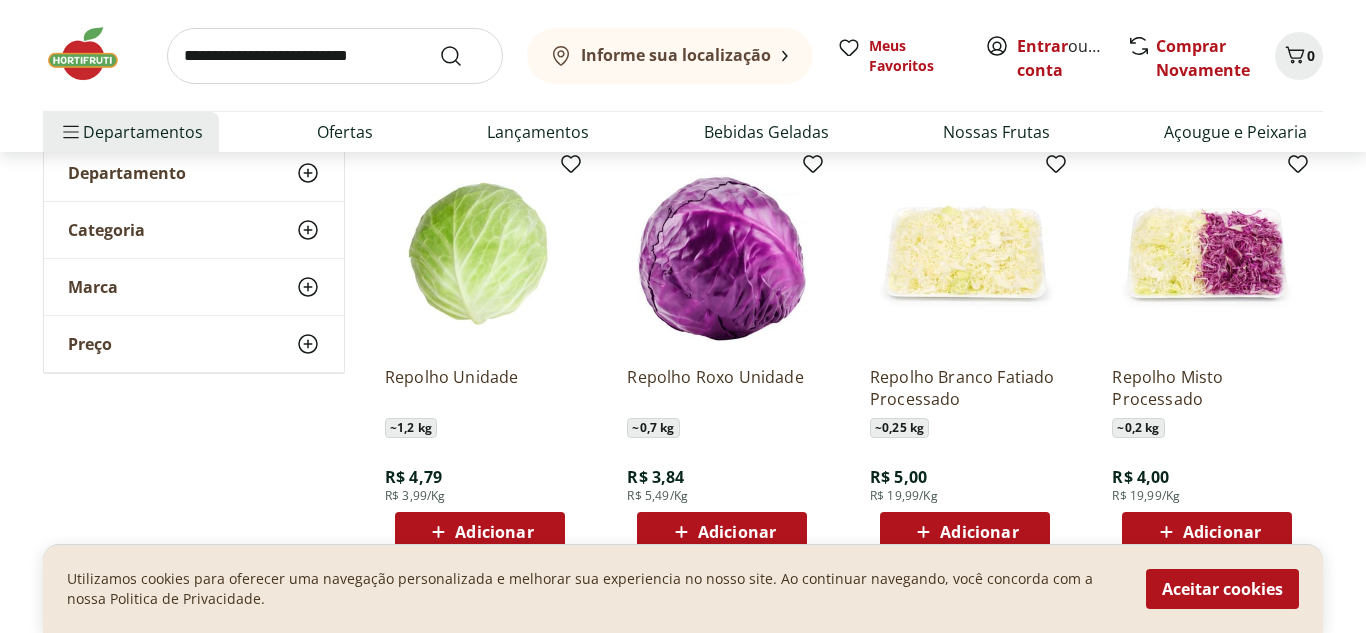 click at bounding box center (335, 56) 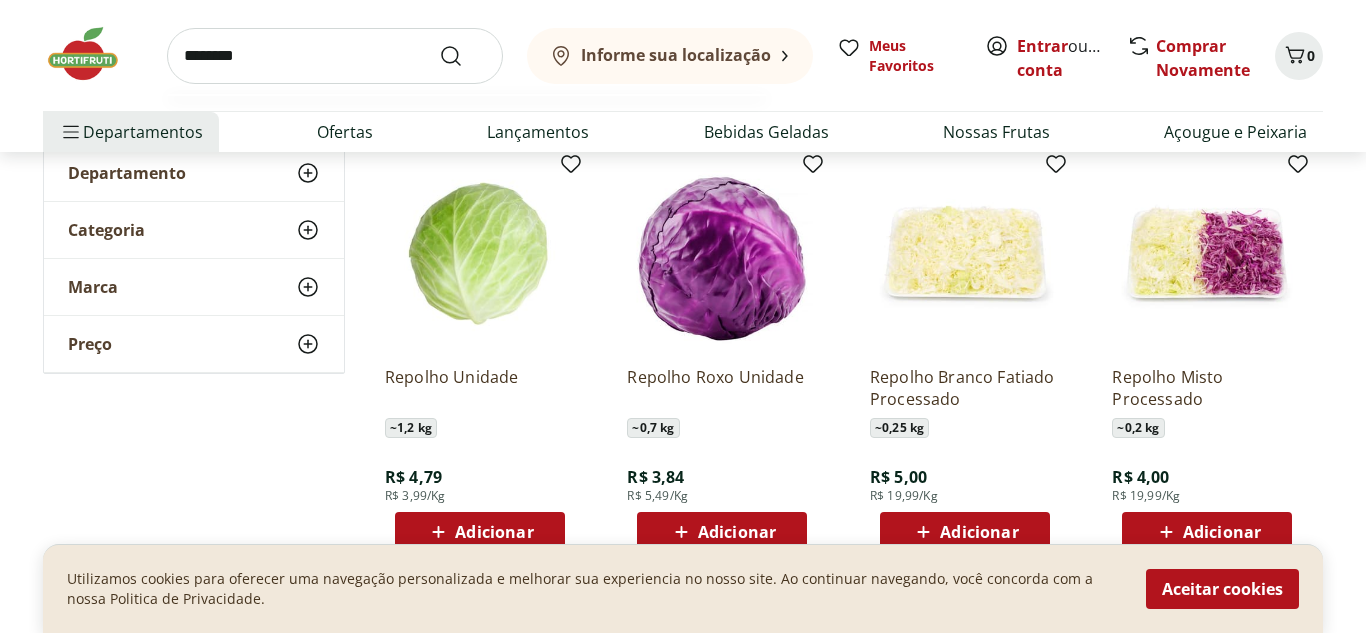 type on "********" 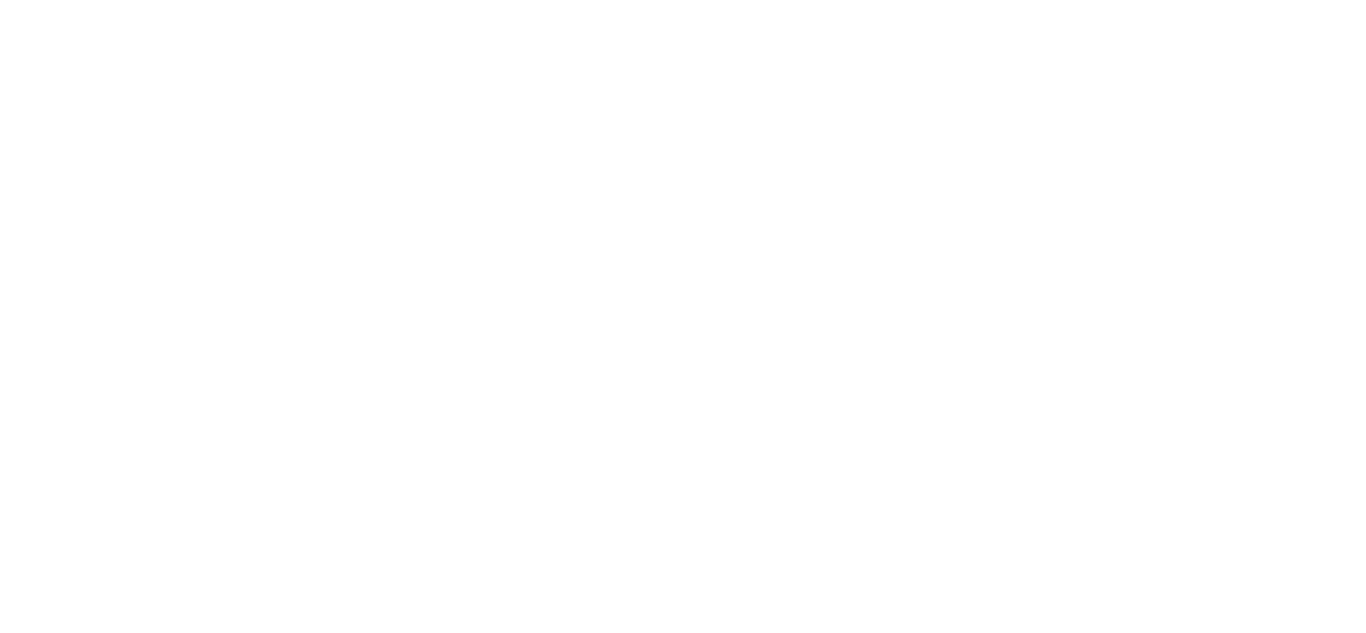 scroll, scrollTop: 0, scrollLeft: 0, axis: both 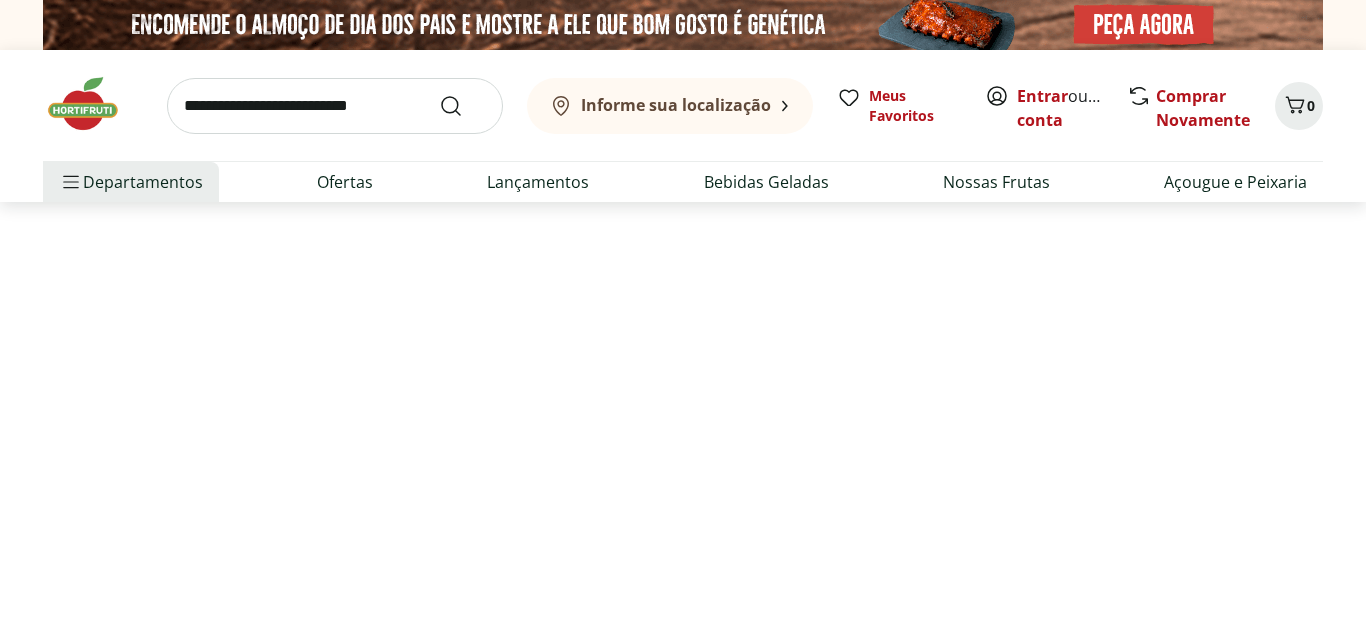 select on "**********" 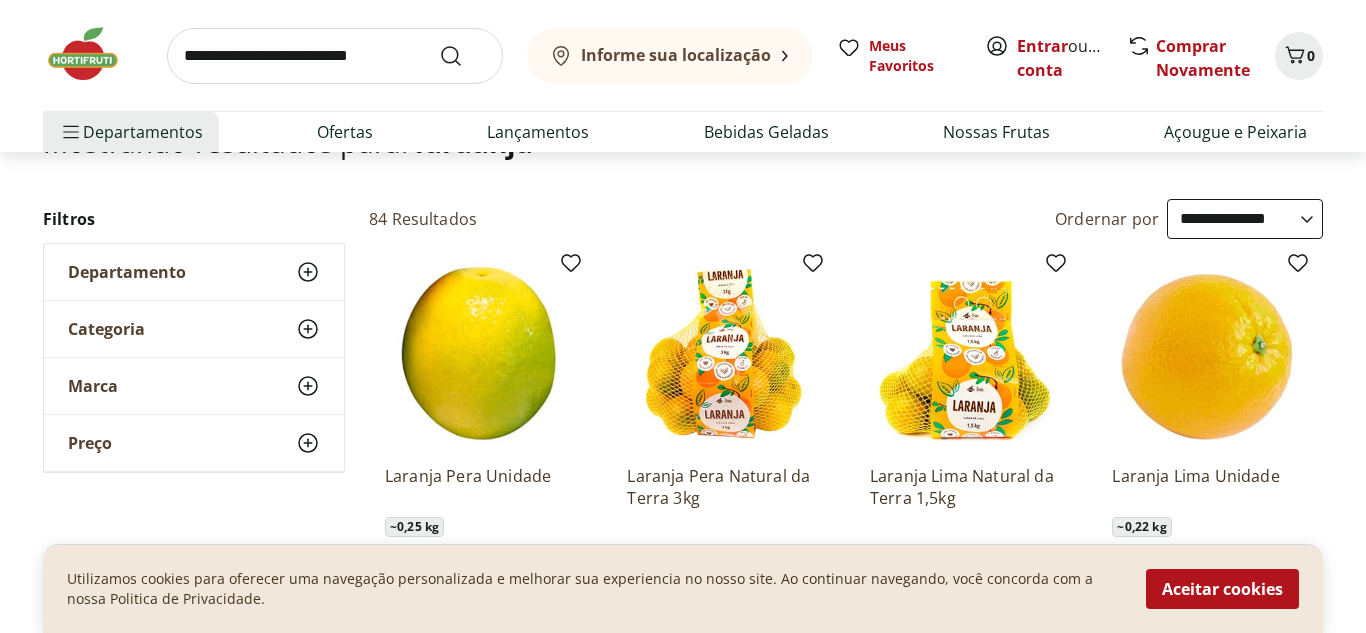scroll, scrollTop: 163, scrollLeft: 0, axis: vertical 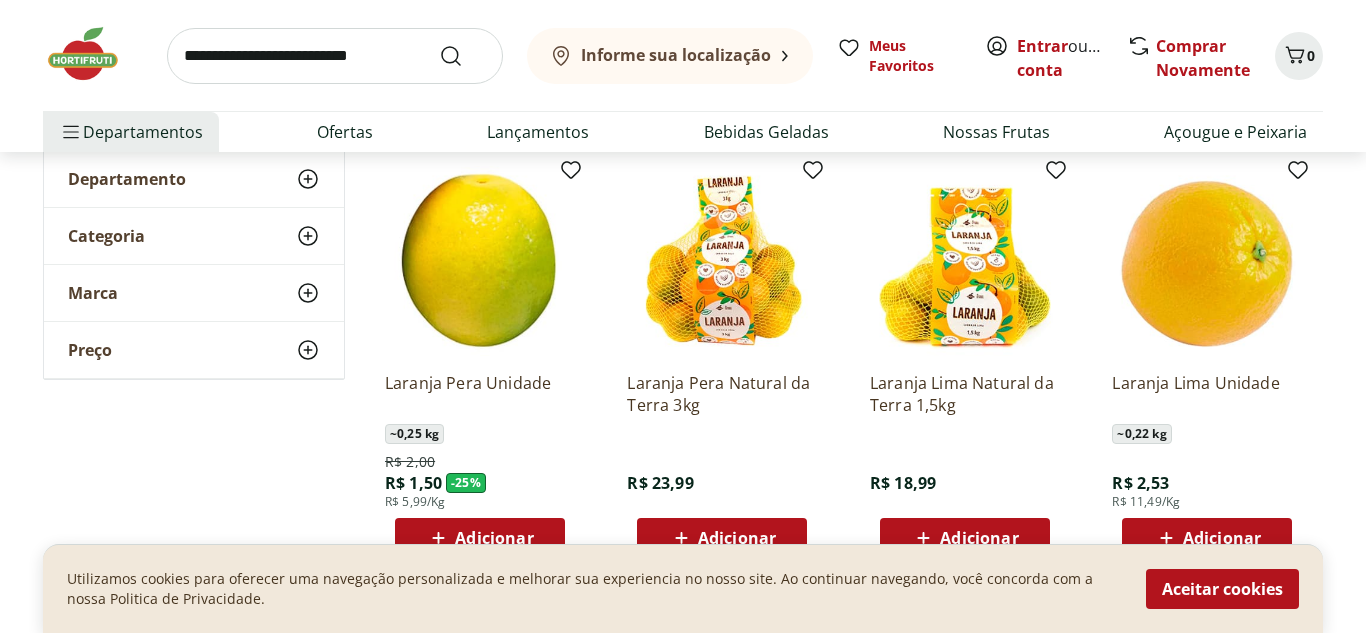click at bounding box center [335, 56] 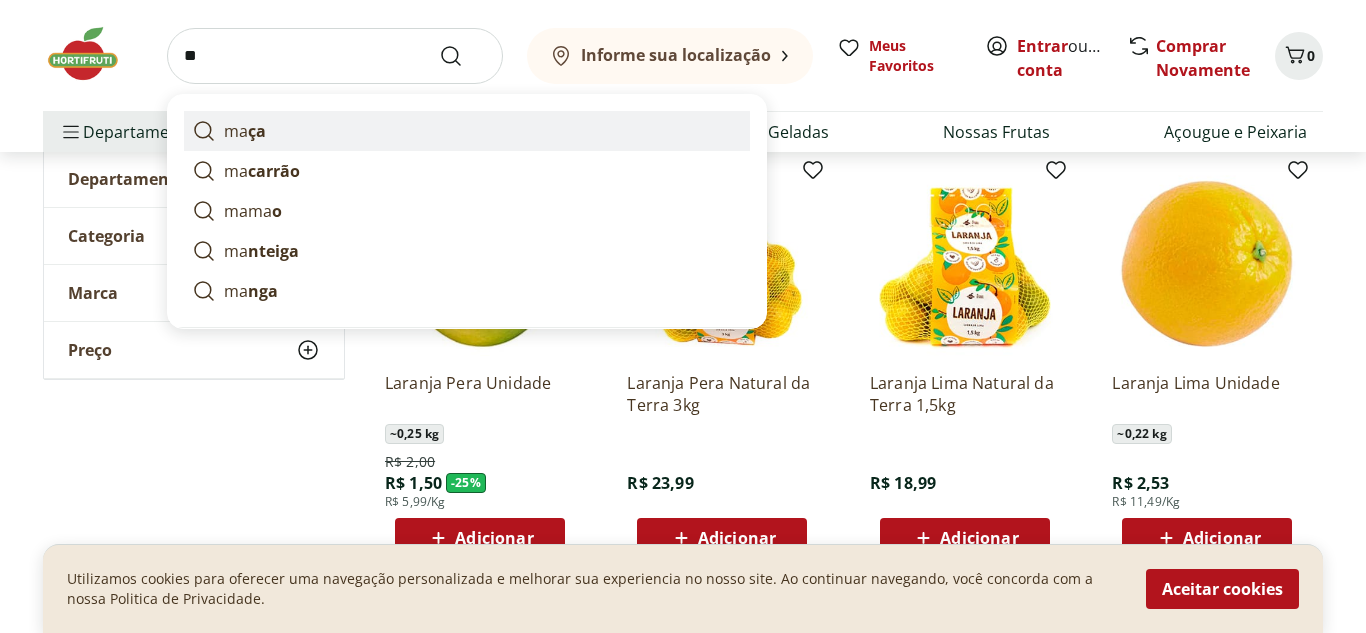 click on "ma ça" at bounding box center [245, 131] 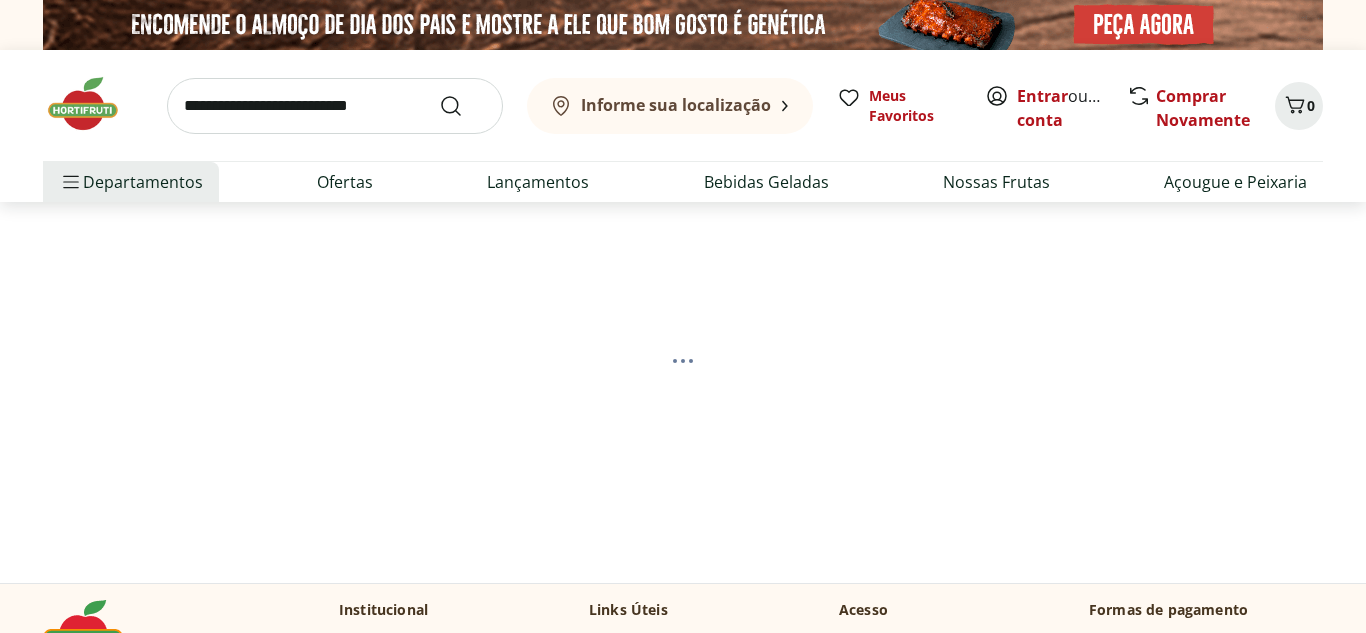 scroll, scrollTop: 0, scrollLeft: 0, axis: both 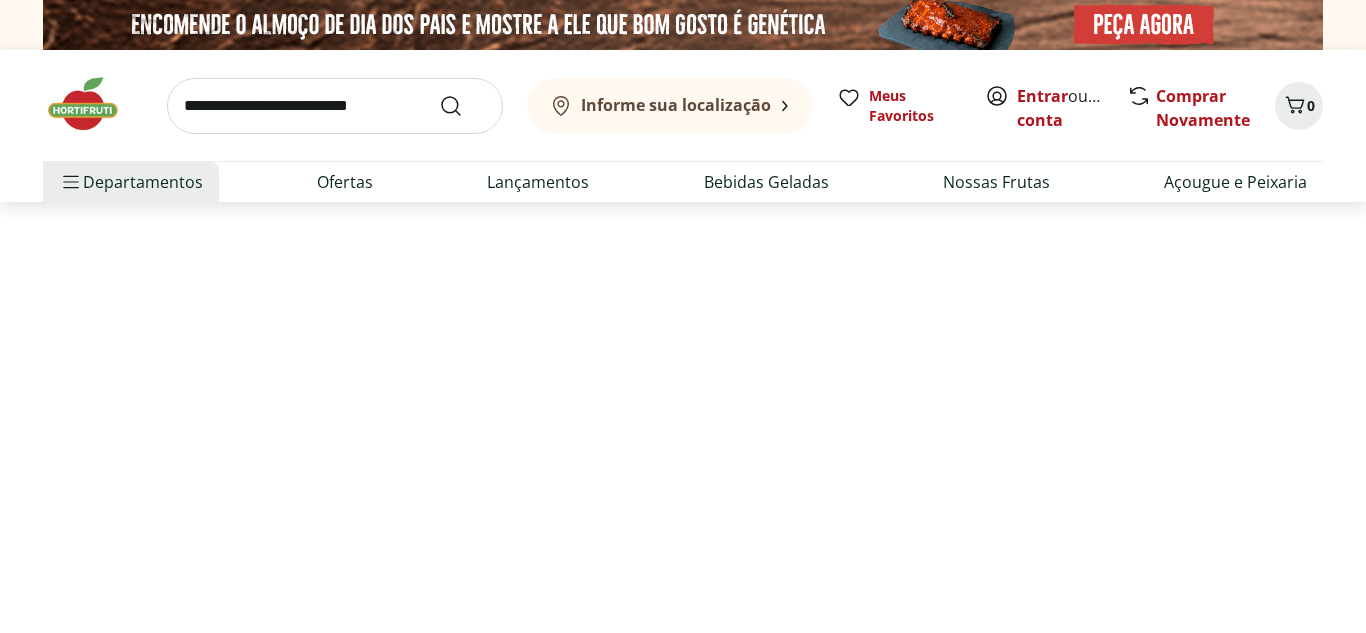 select on "**********" 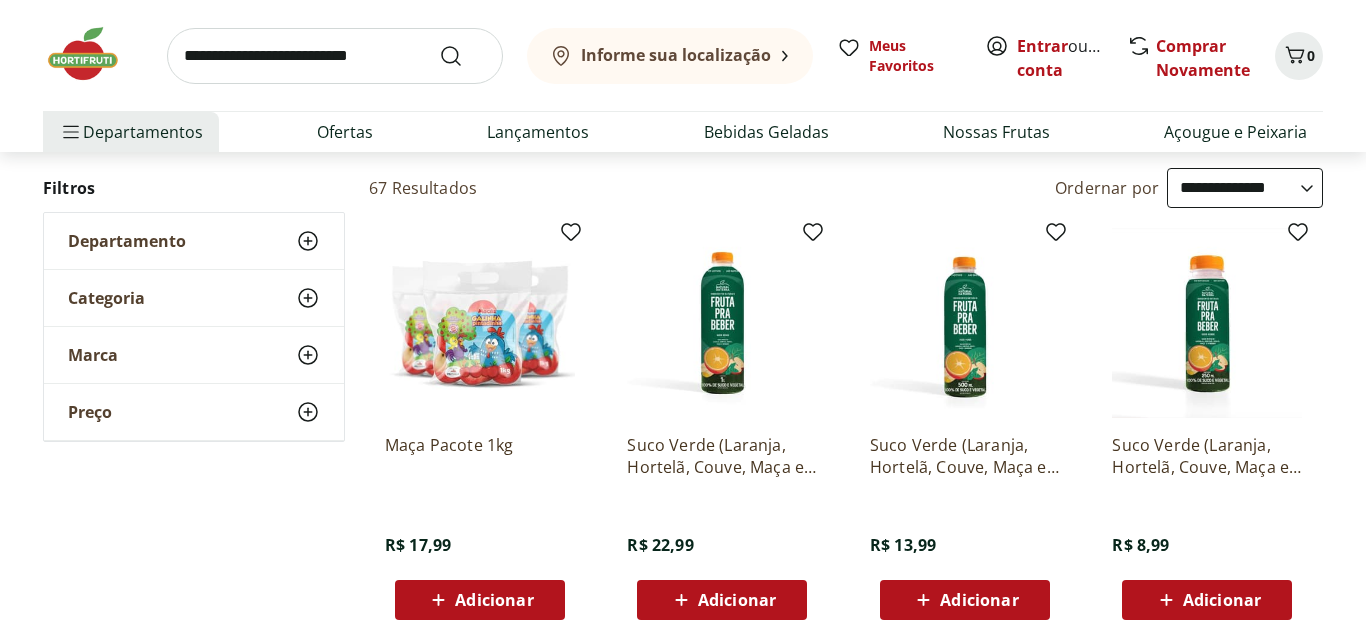 scroll, scrollTop: 193, scrollLeft: 0, axis: vertical 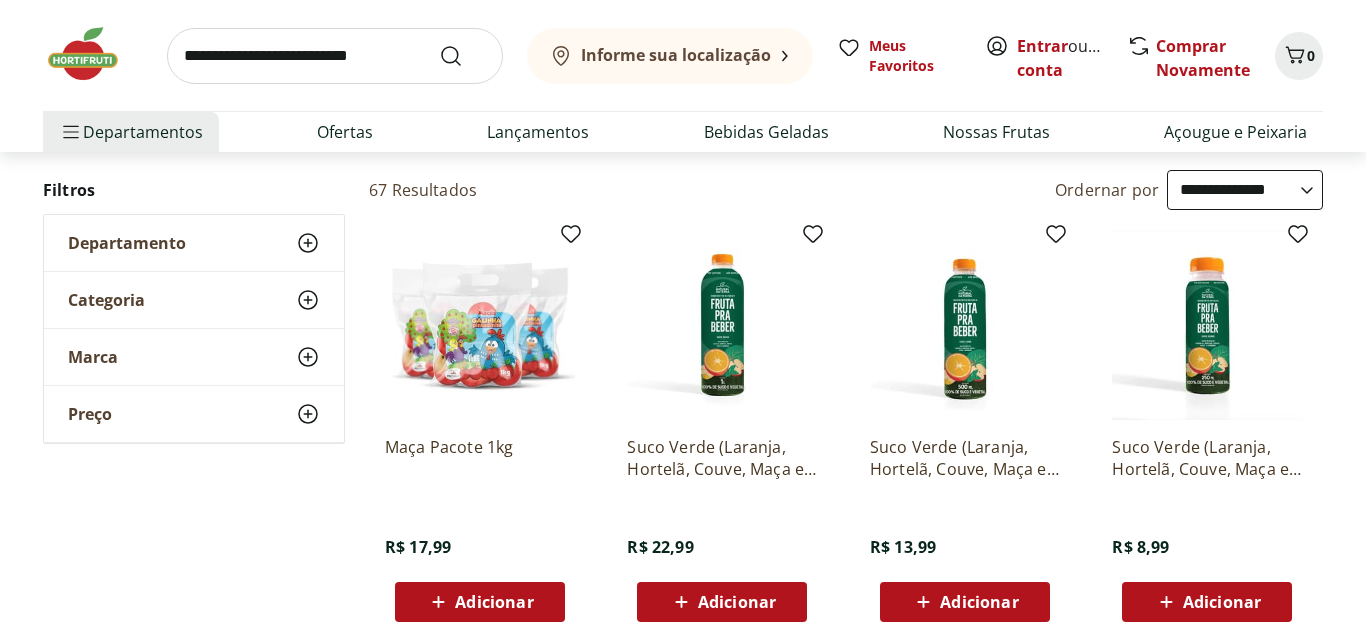 click at bounding box center (335, 56) 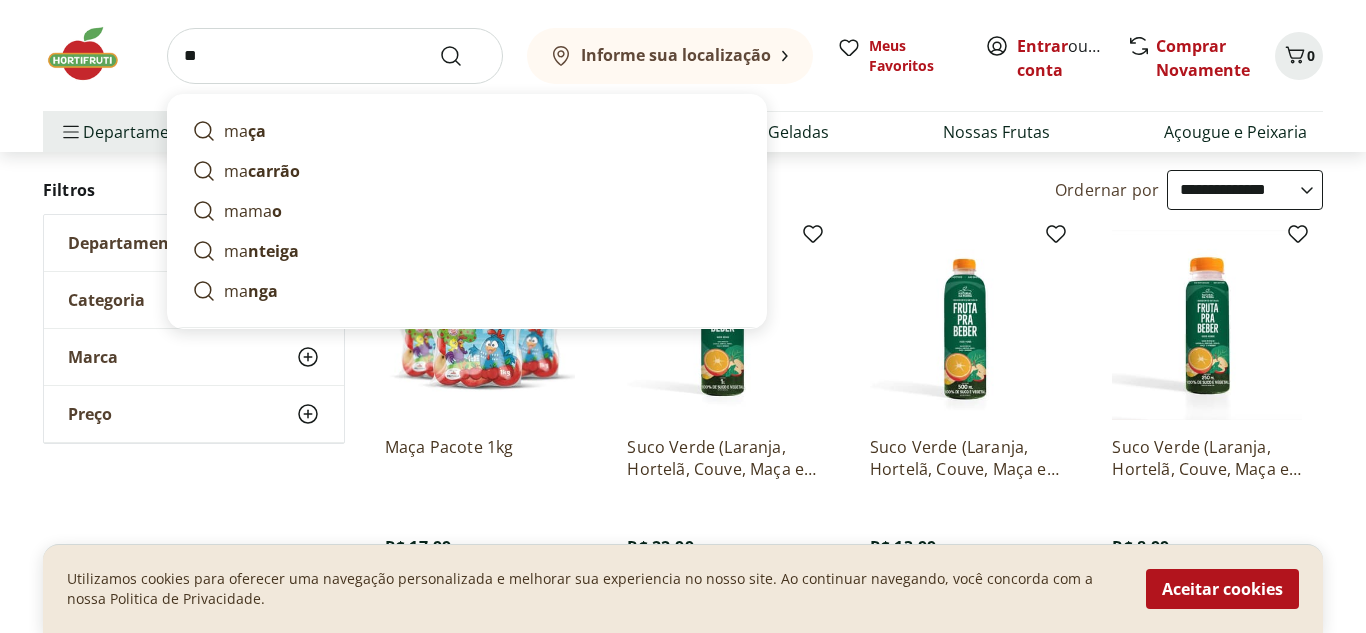 click on "**********" at bounding box center [683, 896] 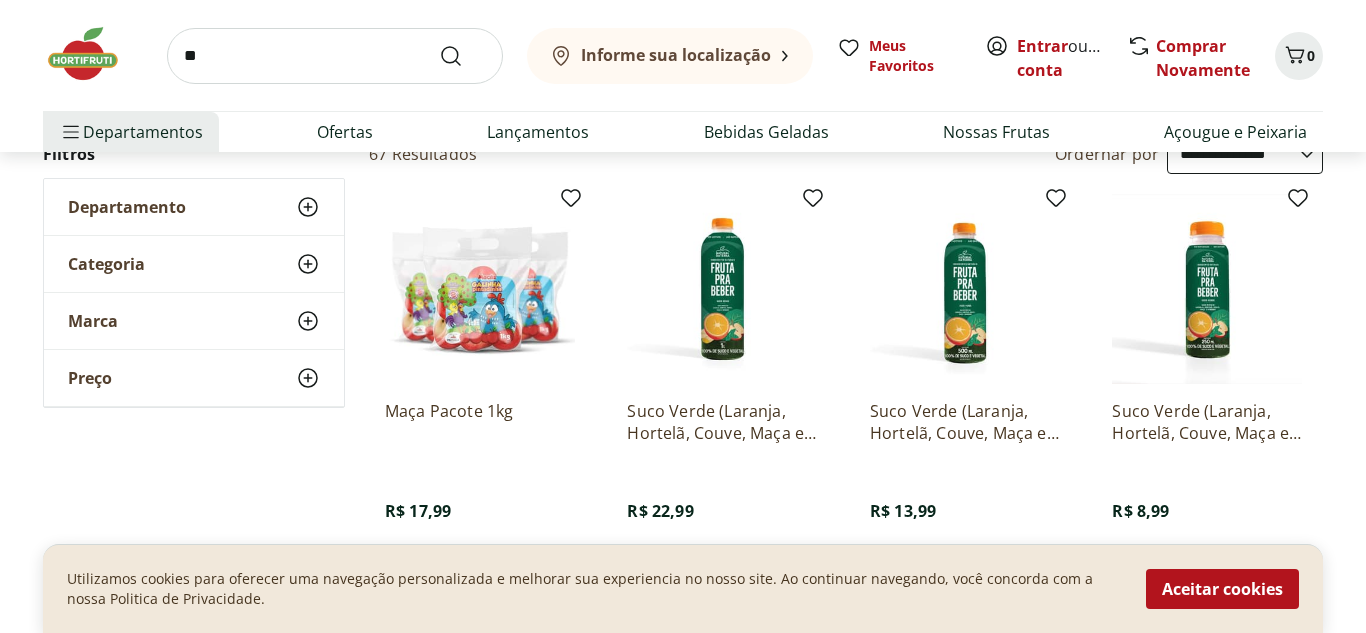 scroll, scrollTop: 227, scrollLeft: 0, axis: vertical 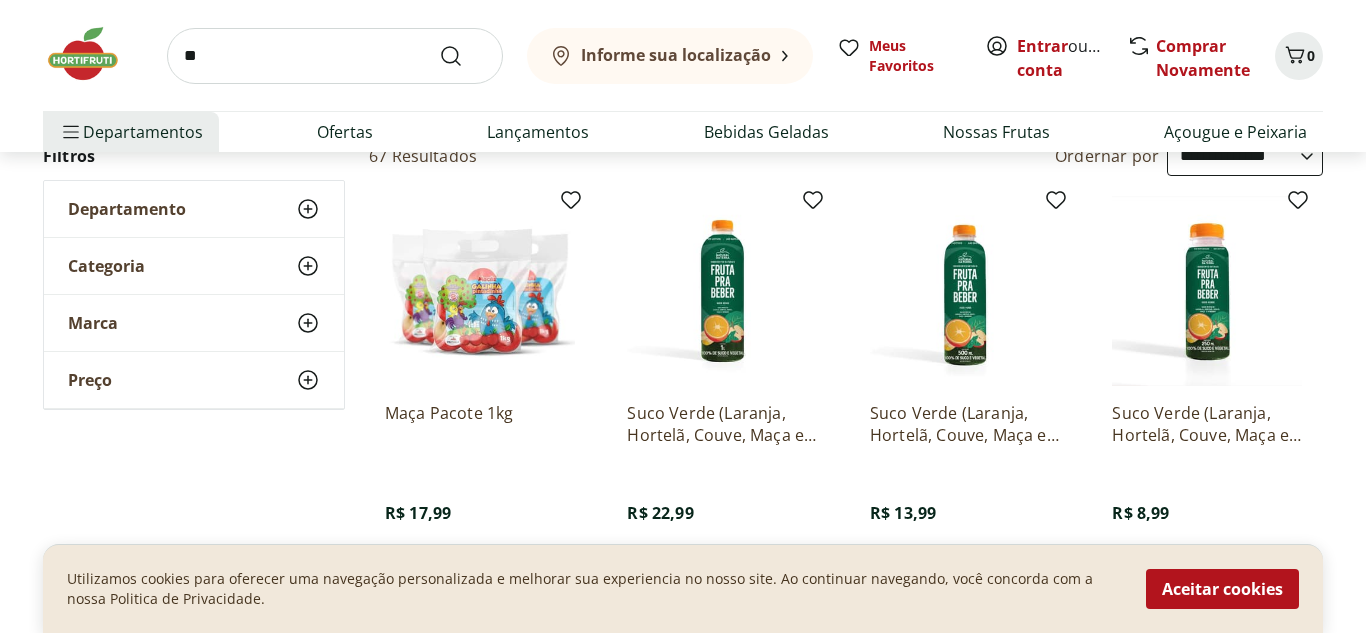 click on "**" at bounding box center (335, 56) 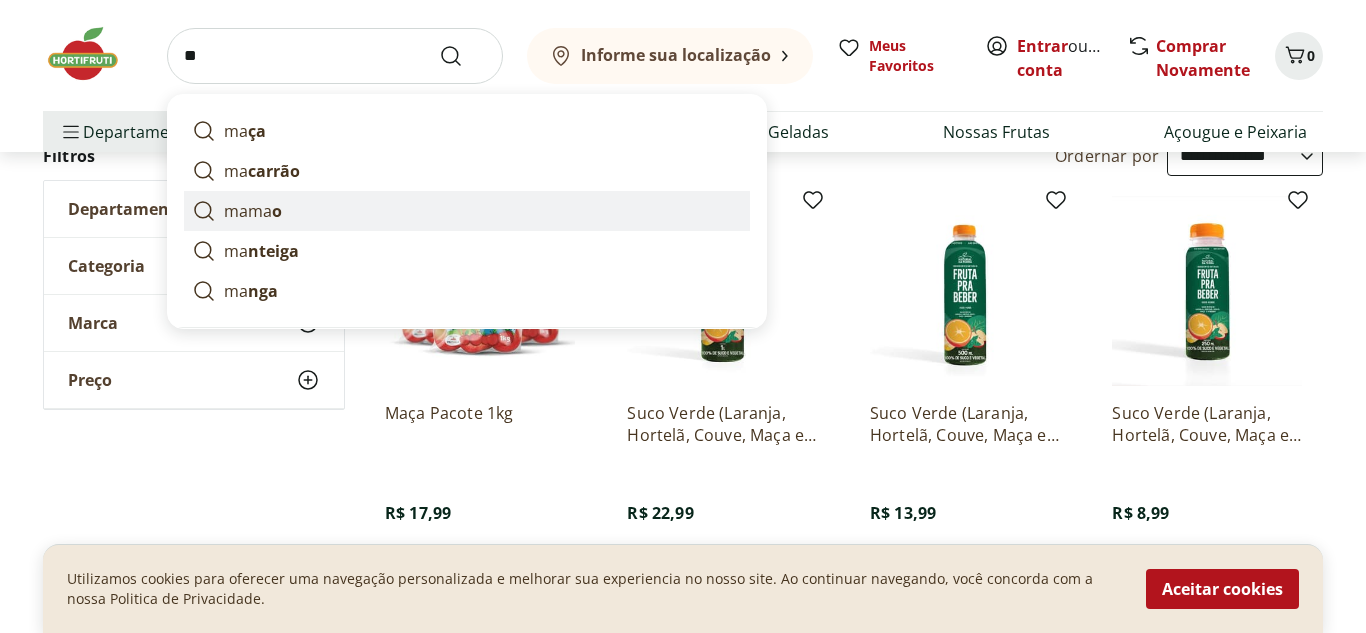 click on "ma ma o" at bounding box center [467, 211] 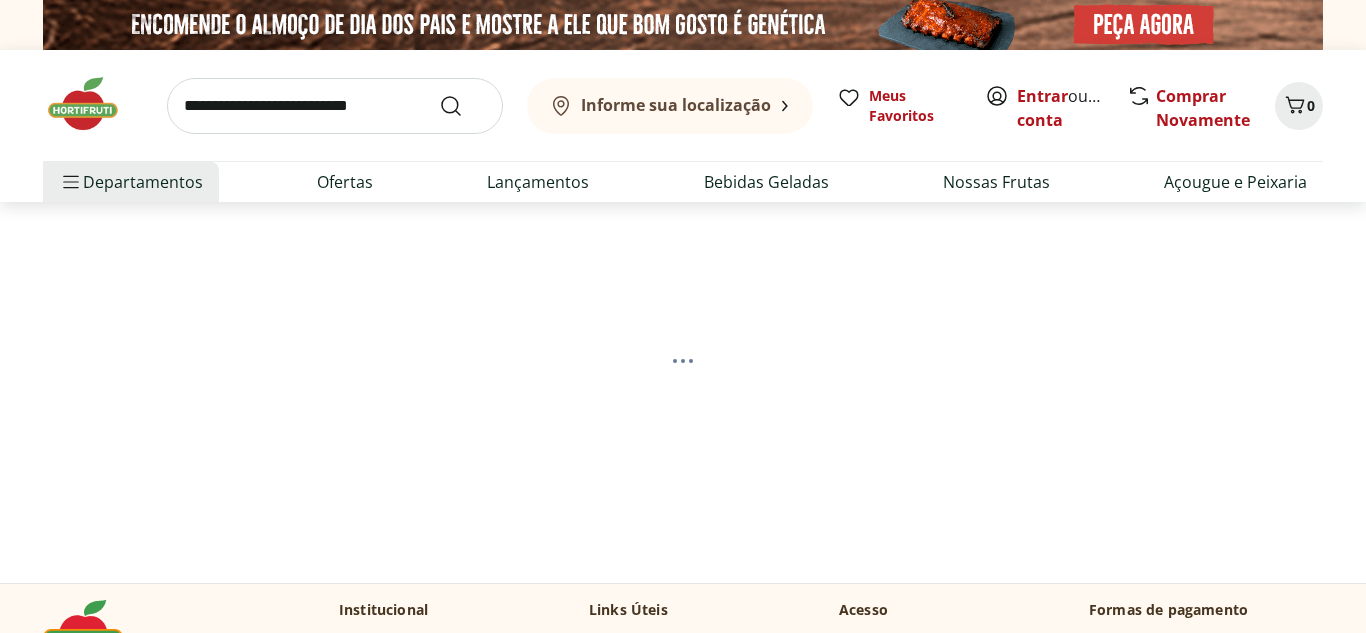 scroll, scrollTop: 0, scrollLeft: 0, axis: both 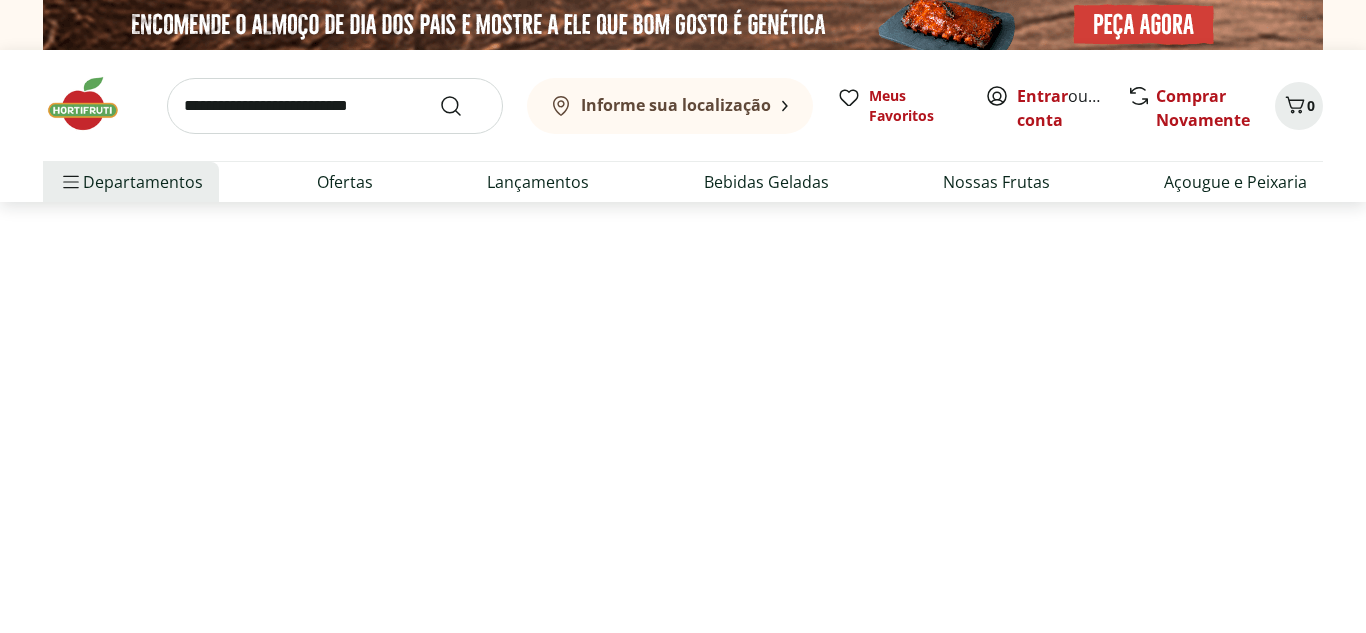 select on "**********" 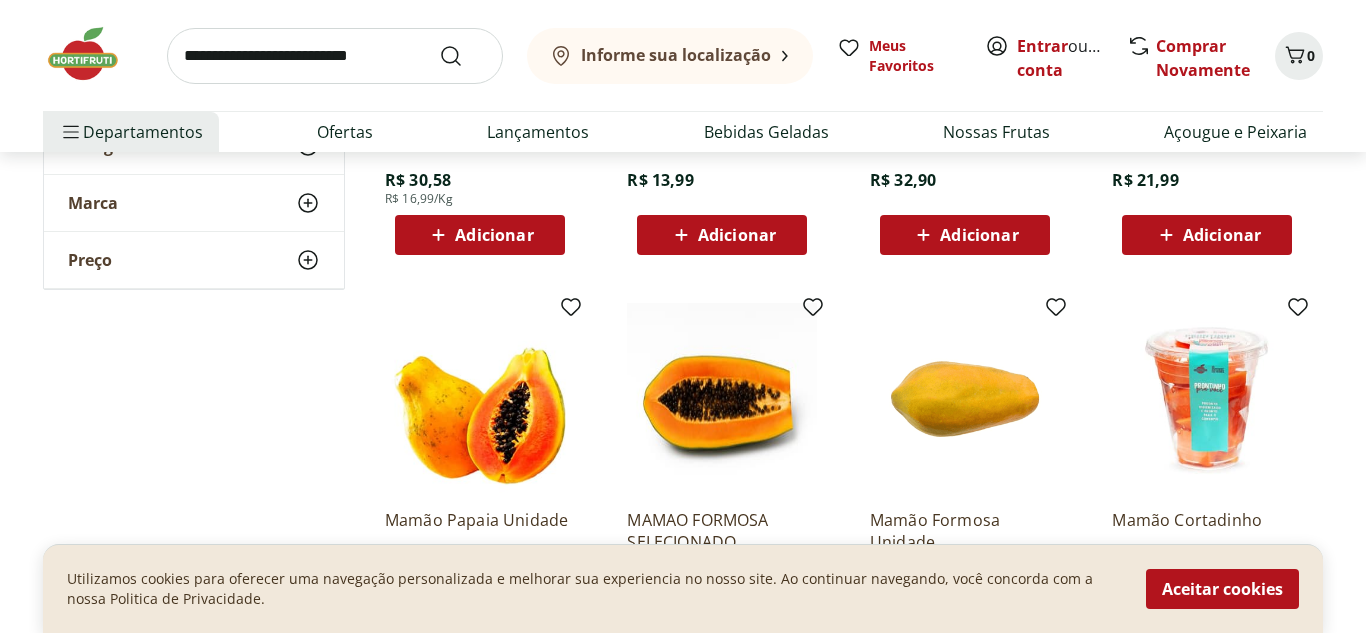 scroll, scrollTop: 0, scrollLeft: 0, axis: both 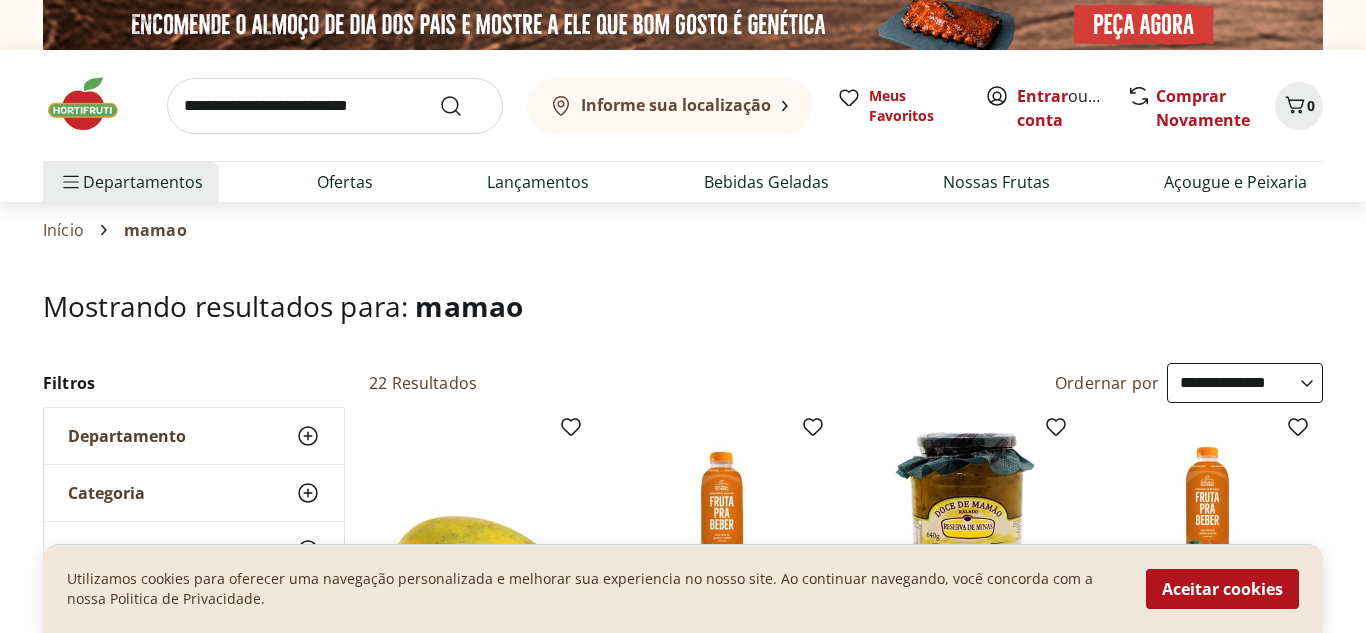 click at bounding box center (335, 106) 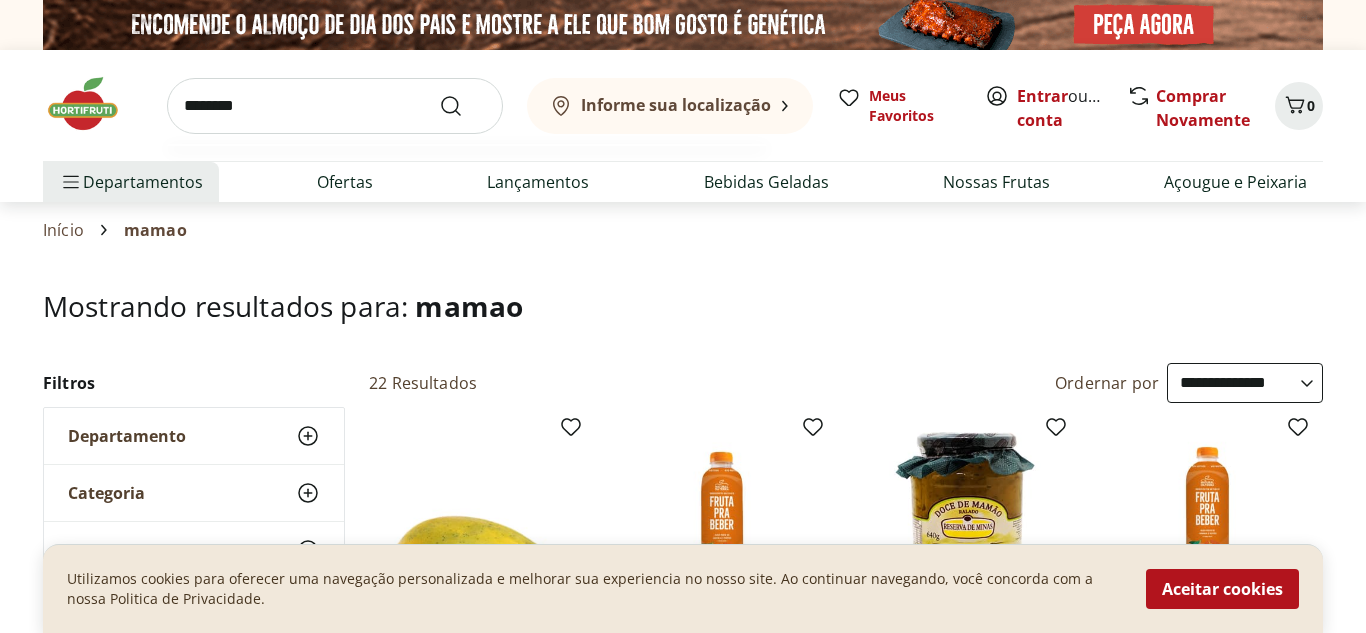 type on "********" 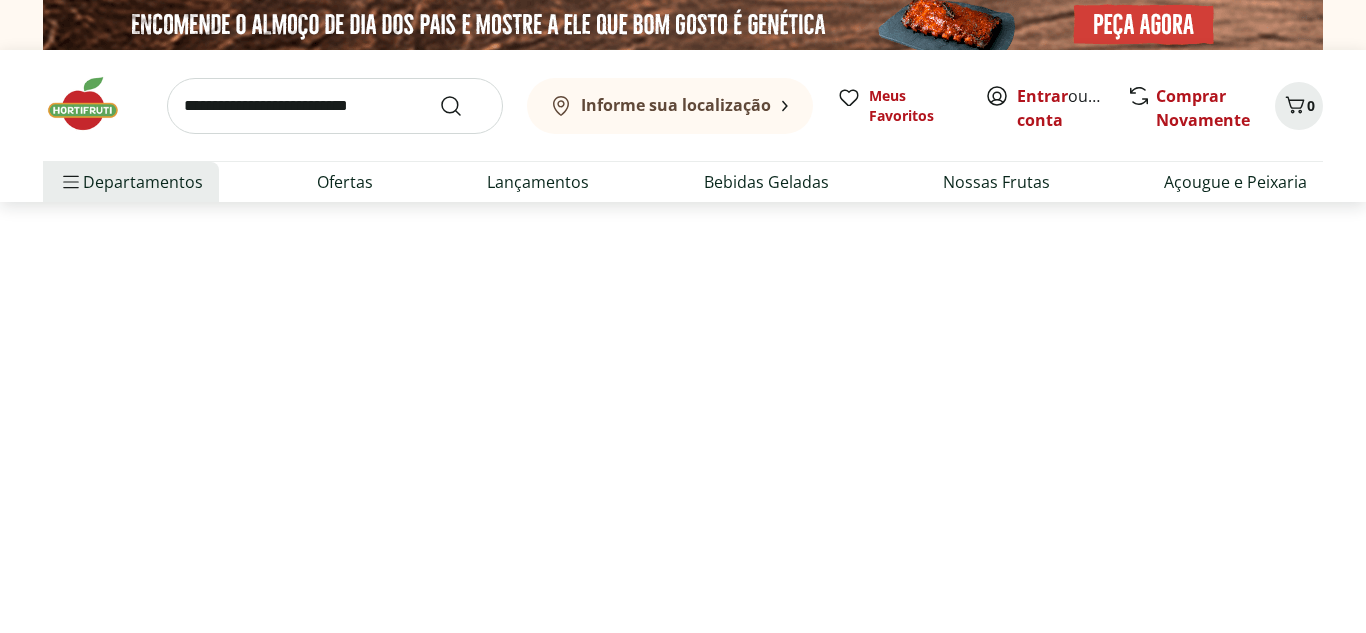 select on "**********" 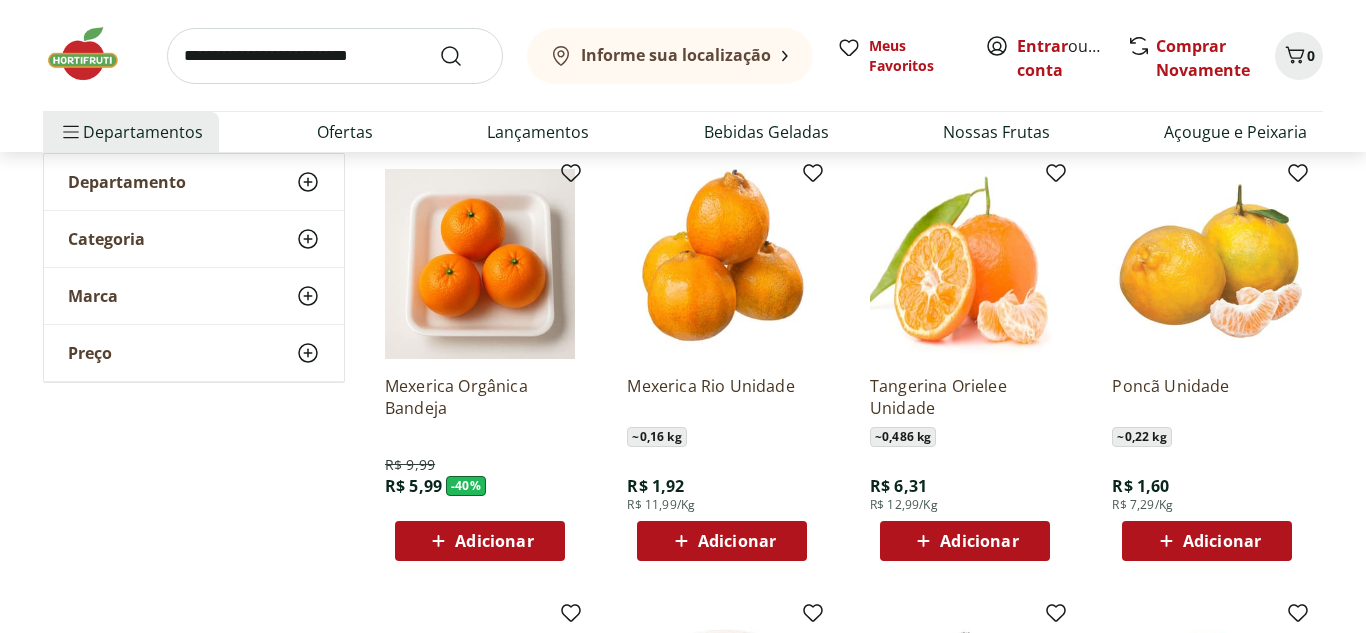 scroll, scrollTop: 253, scrollLeft: 0, axis: vertical 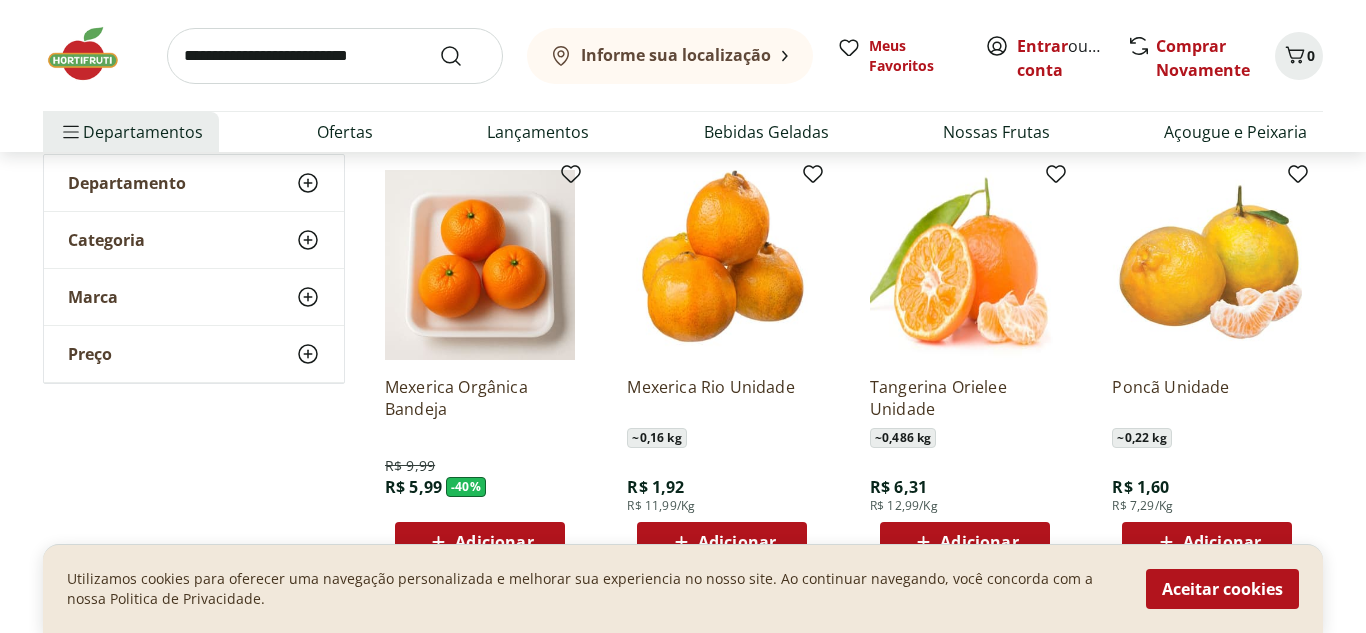 click at bounding box center (335, 56) 